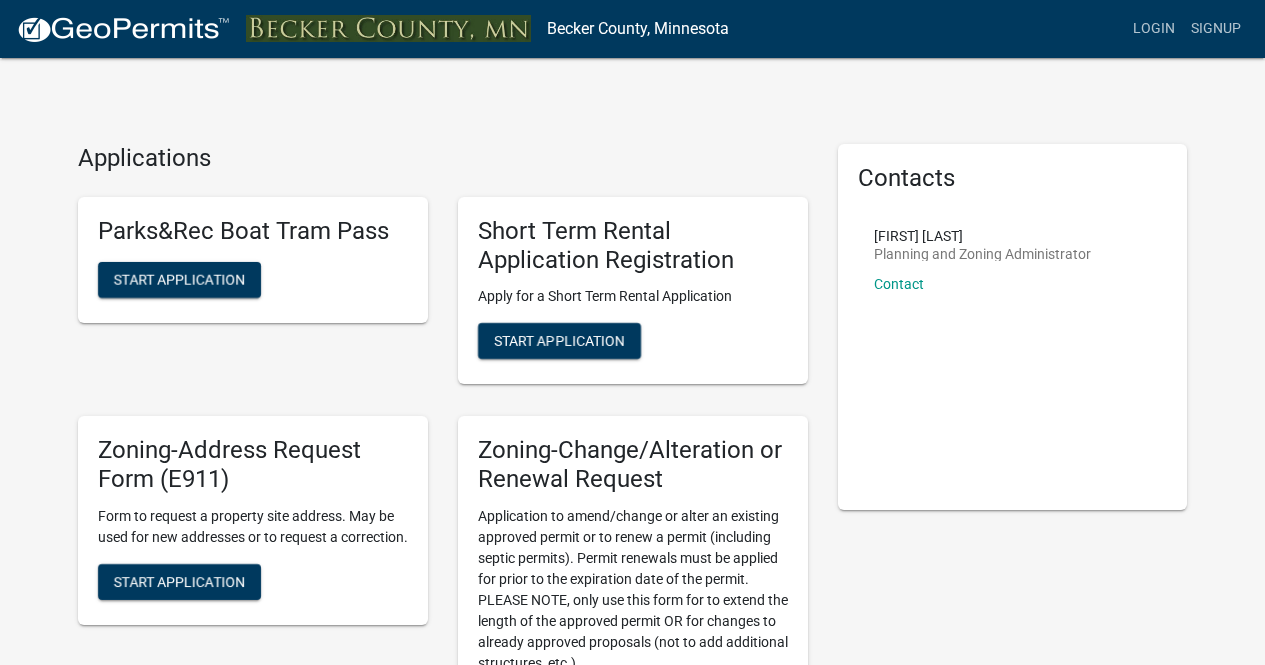 scroll, scrollTop: 0, scrollLeft: 0, axis: both 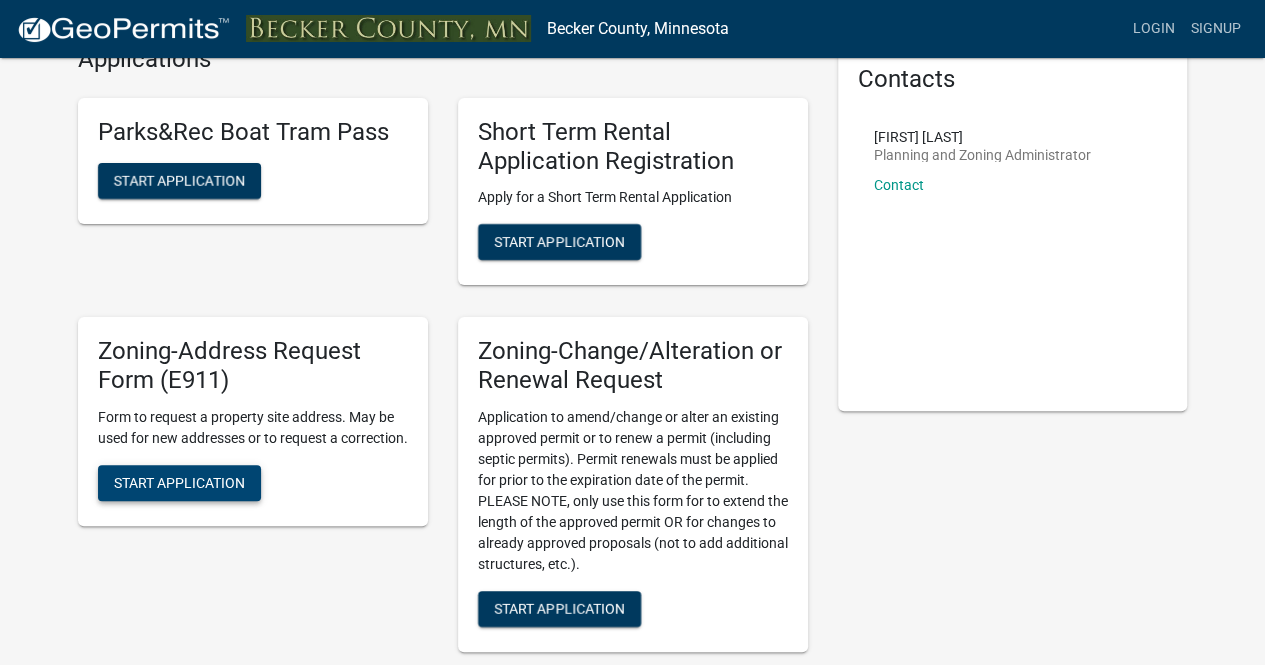 click on "Start Application" 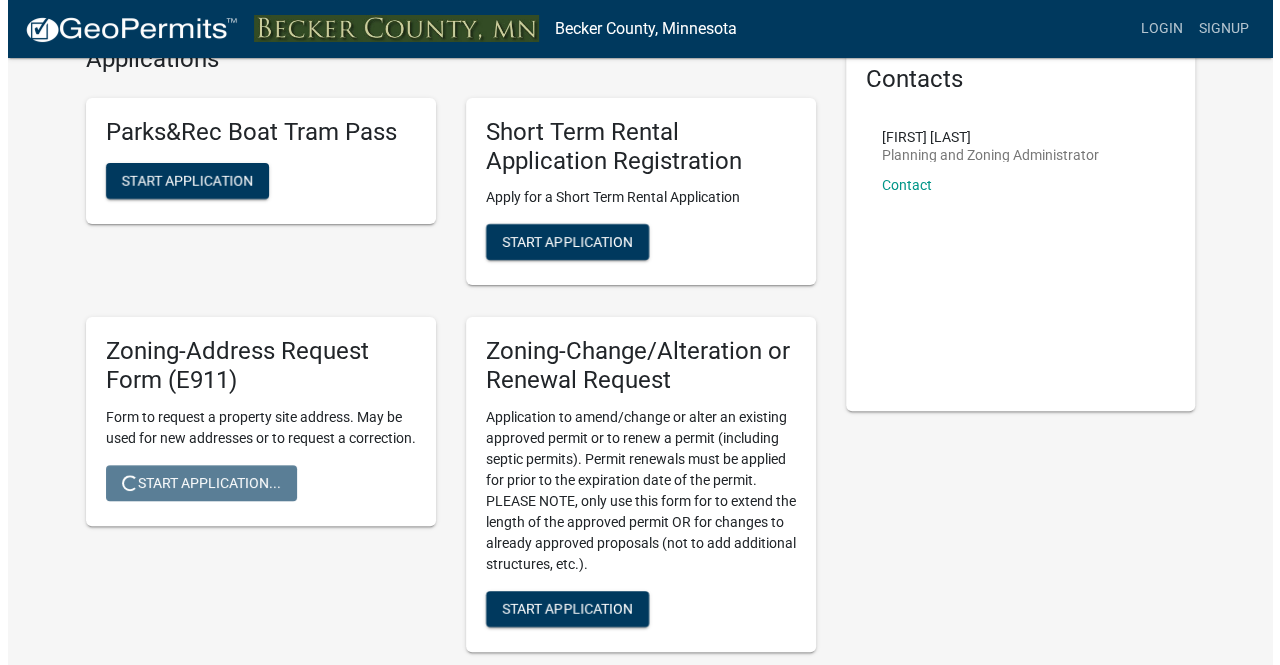 scroll, scrollTop: 0, scrollLeft: 0, axis: both 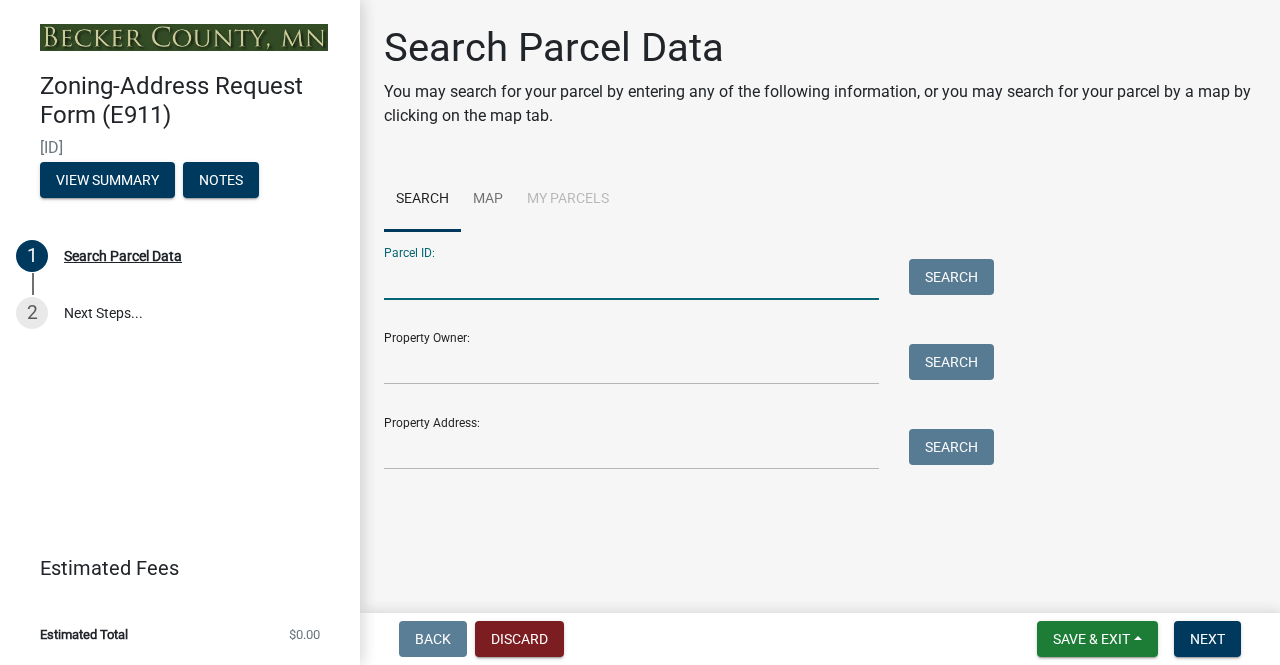 click on "Parcel ID:" at bounding box center [631, 279] 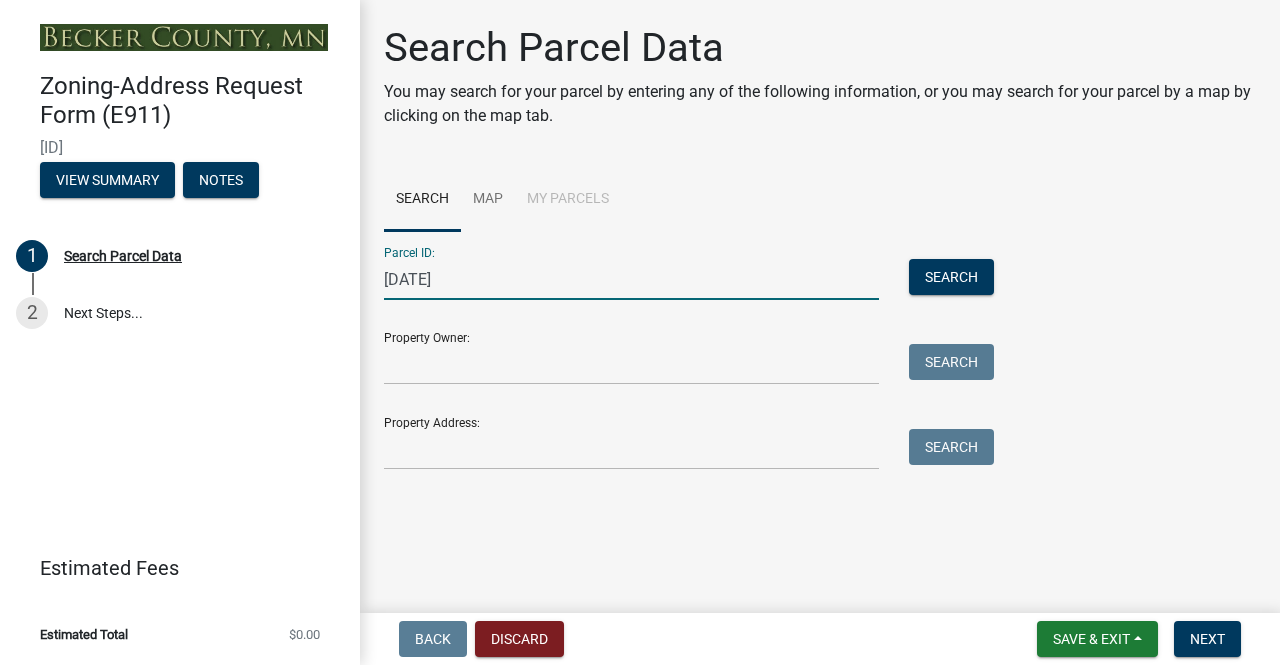 type on "[DATE]" 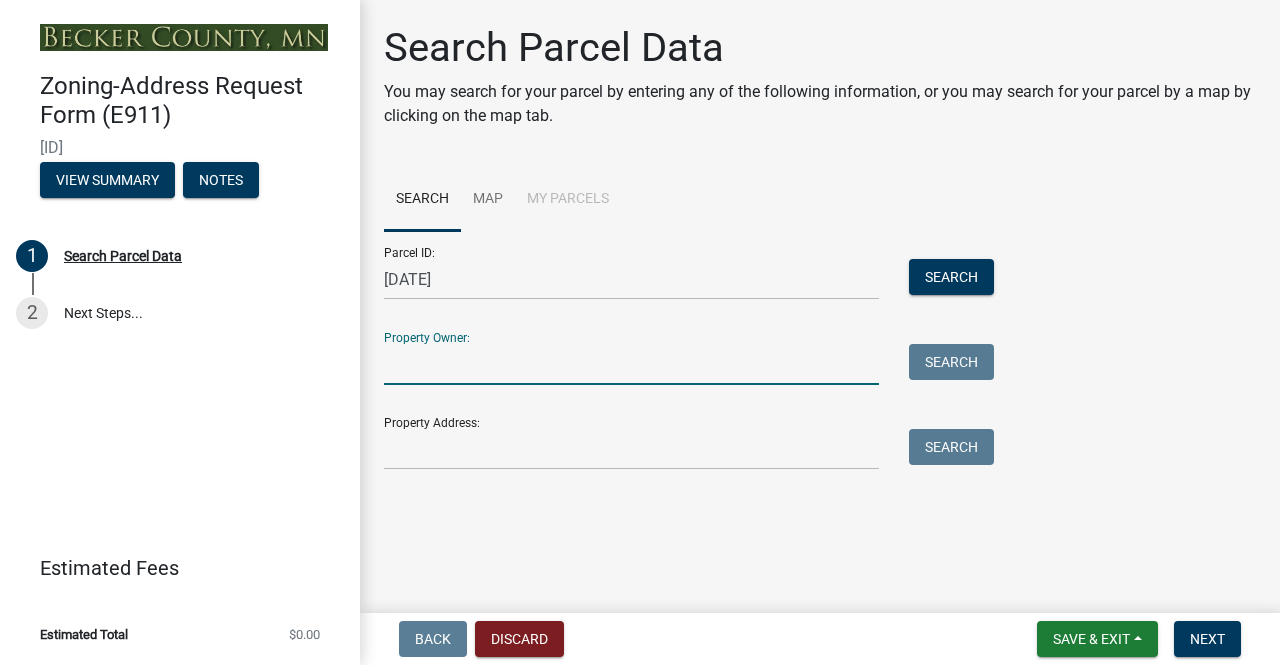 click on "Property Owner:" at bounding box center [631, 364] 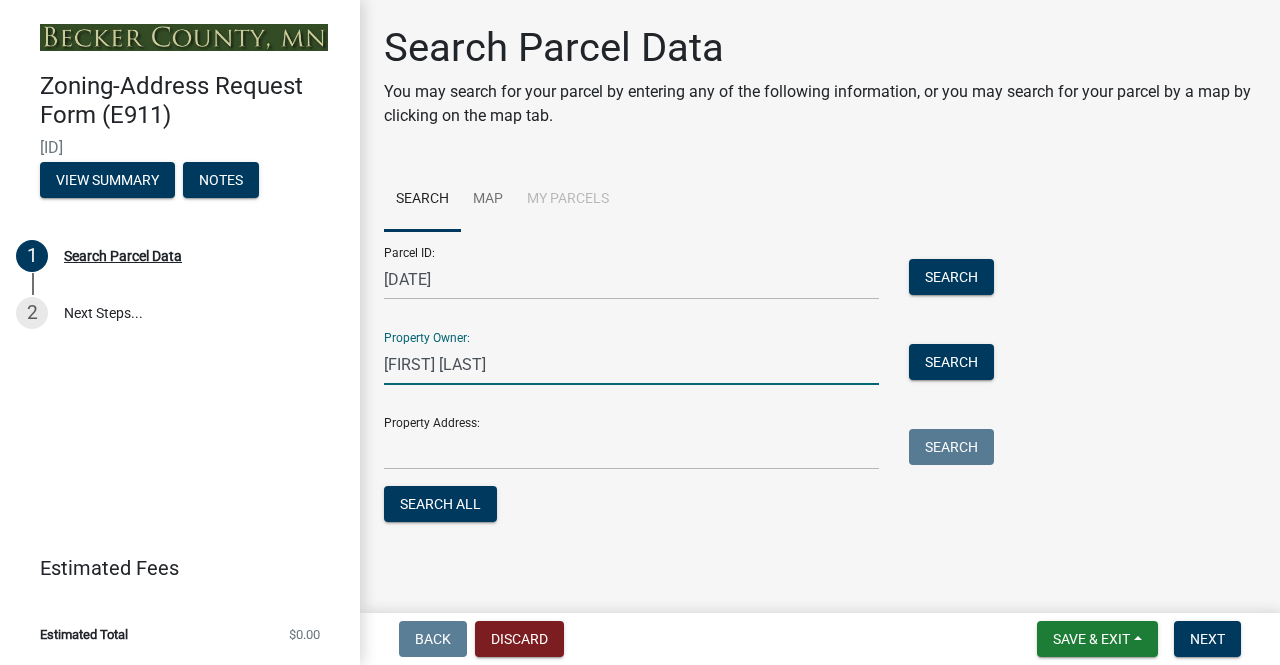 type on "[FIRST] [LAST]" 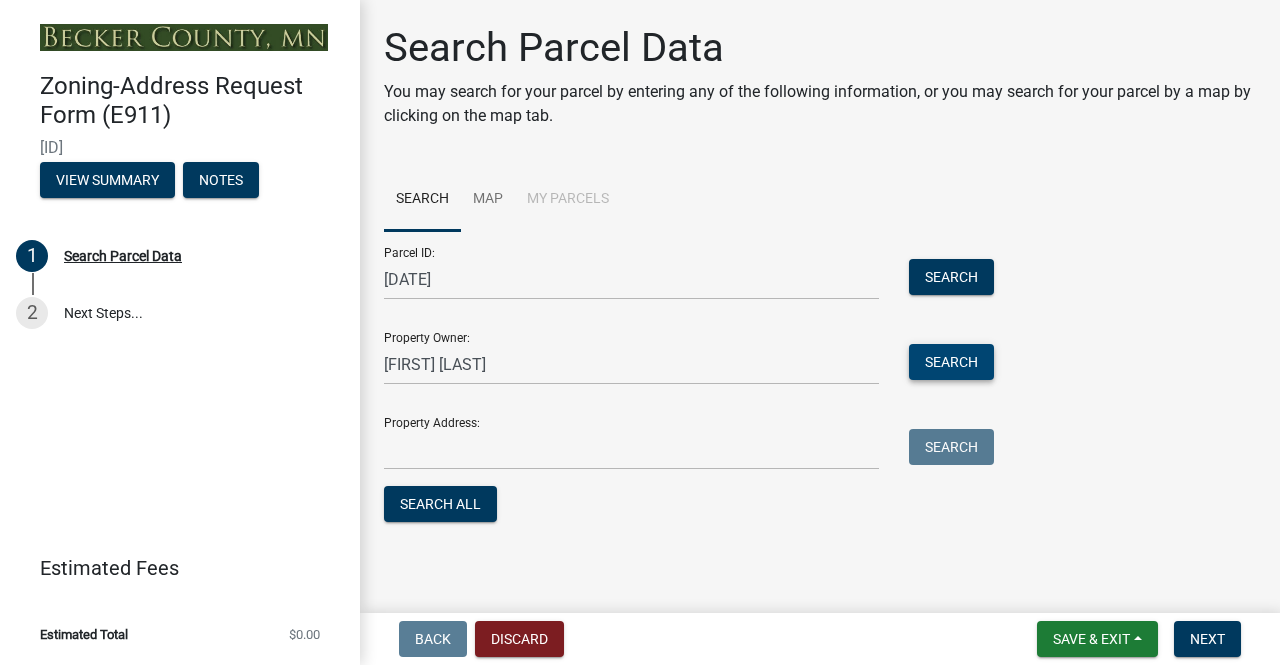type 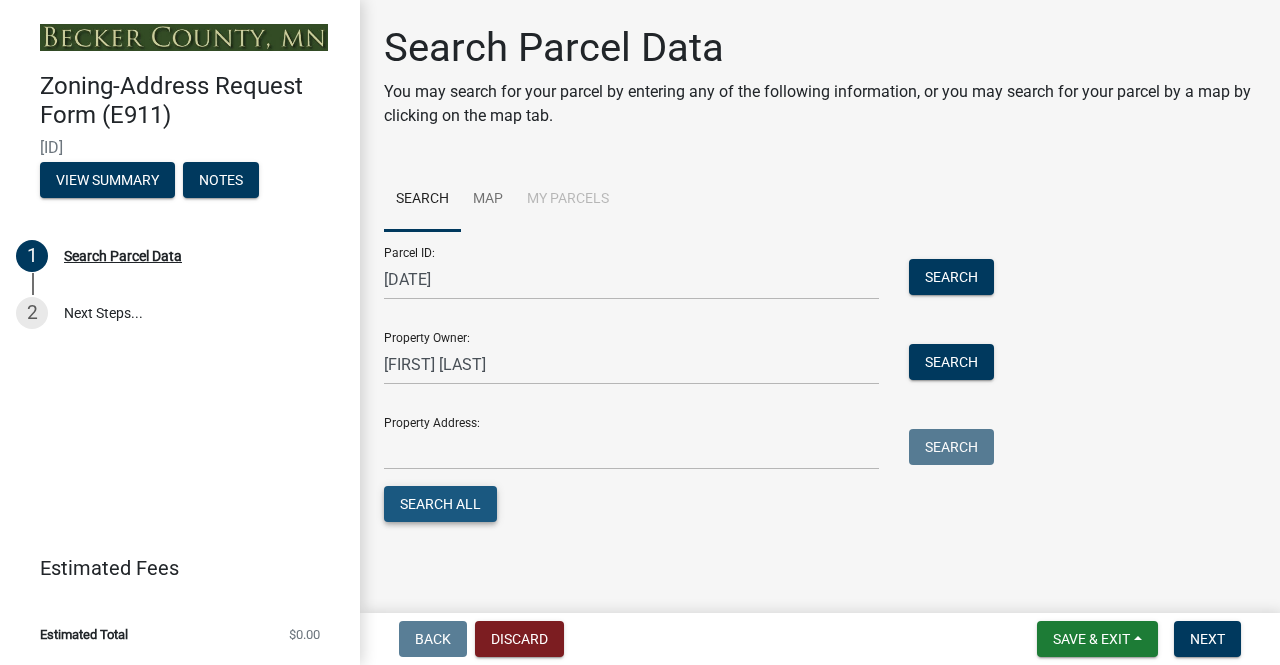 click on "Search All" at bounding box center [440, 504] 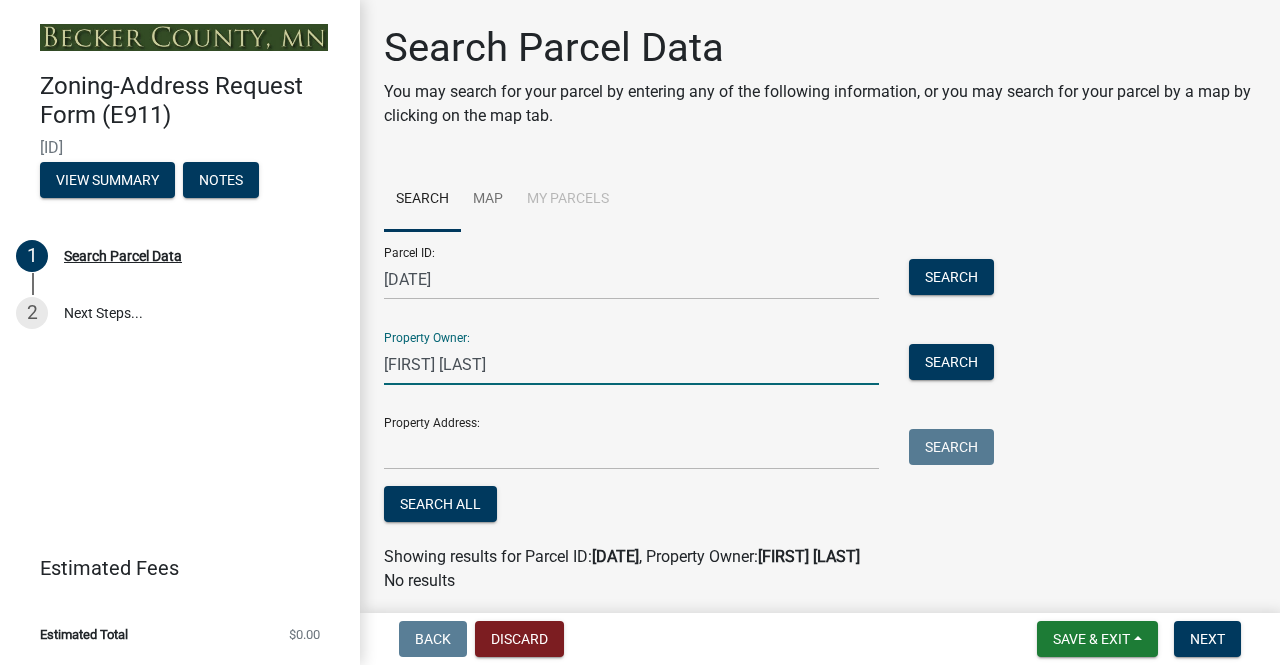 click on "[FIRST] [LAST]" at bounding box center (631, 364) 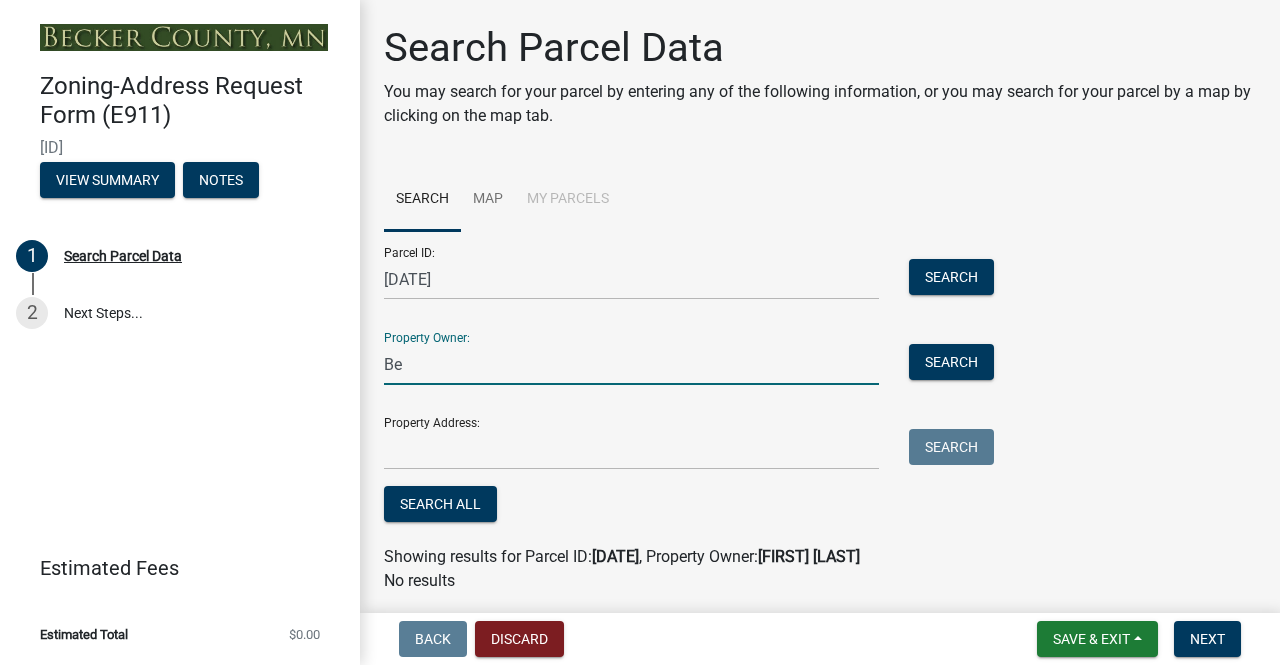 type on "B" 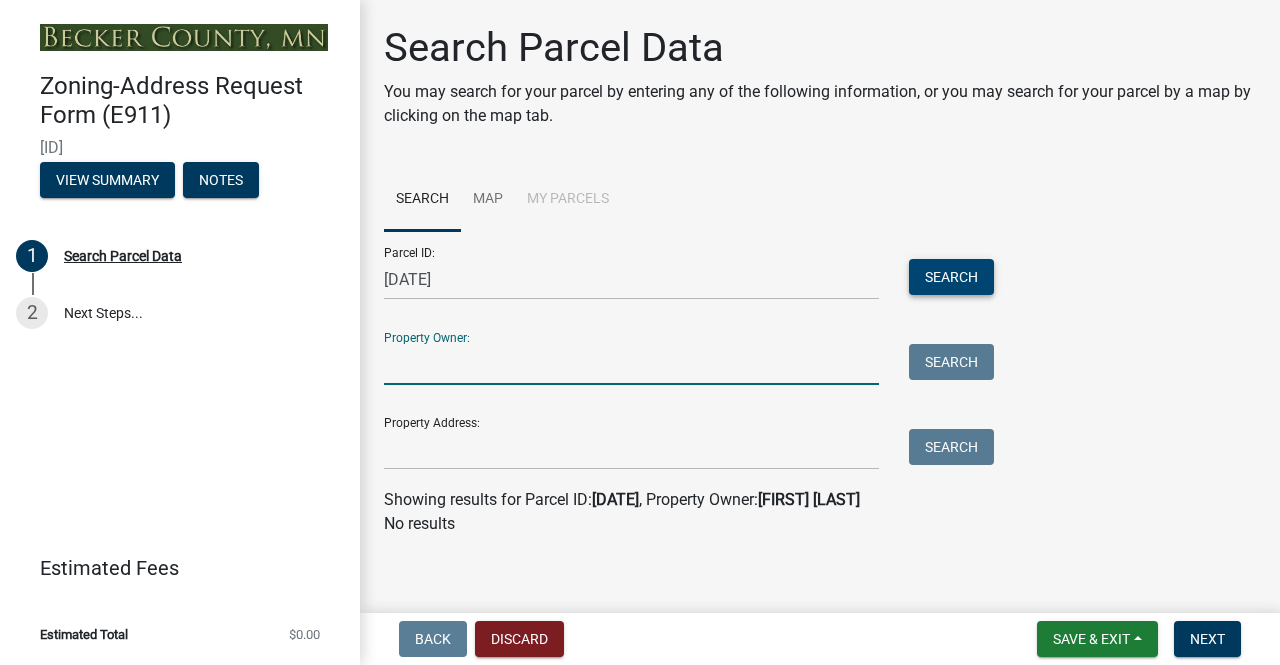 type 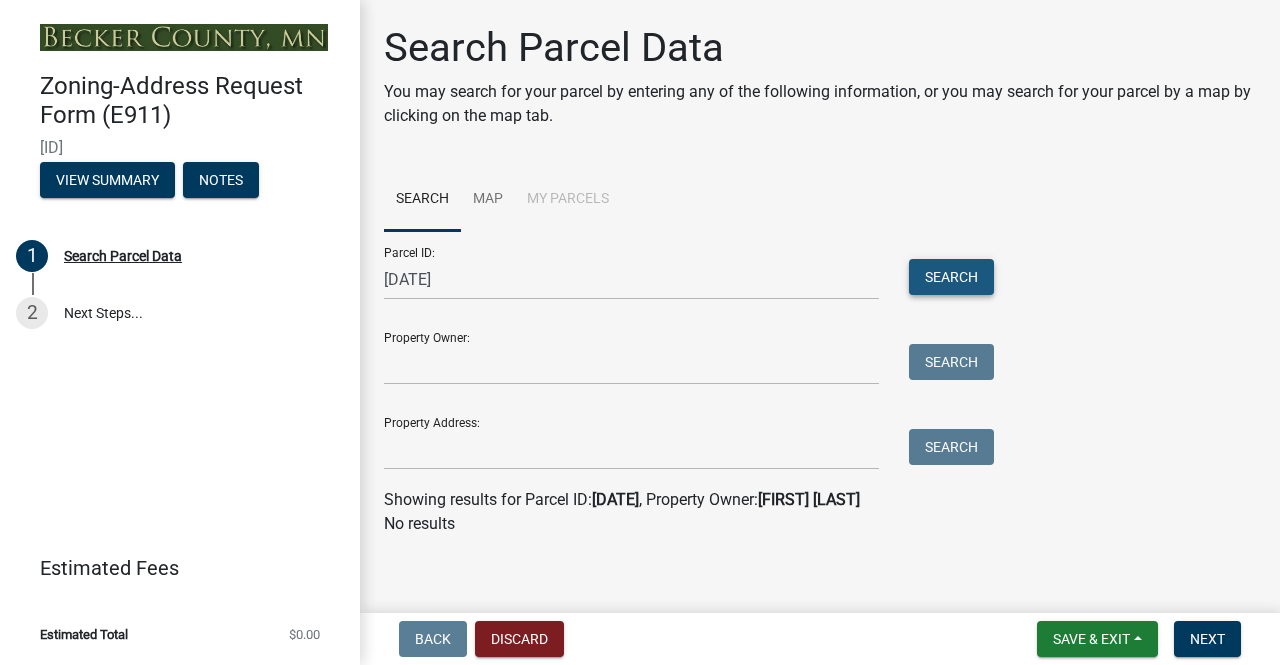 click on "Search" at bounding box center (951, 277) 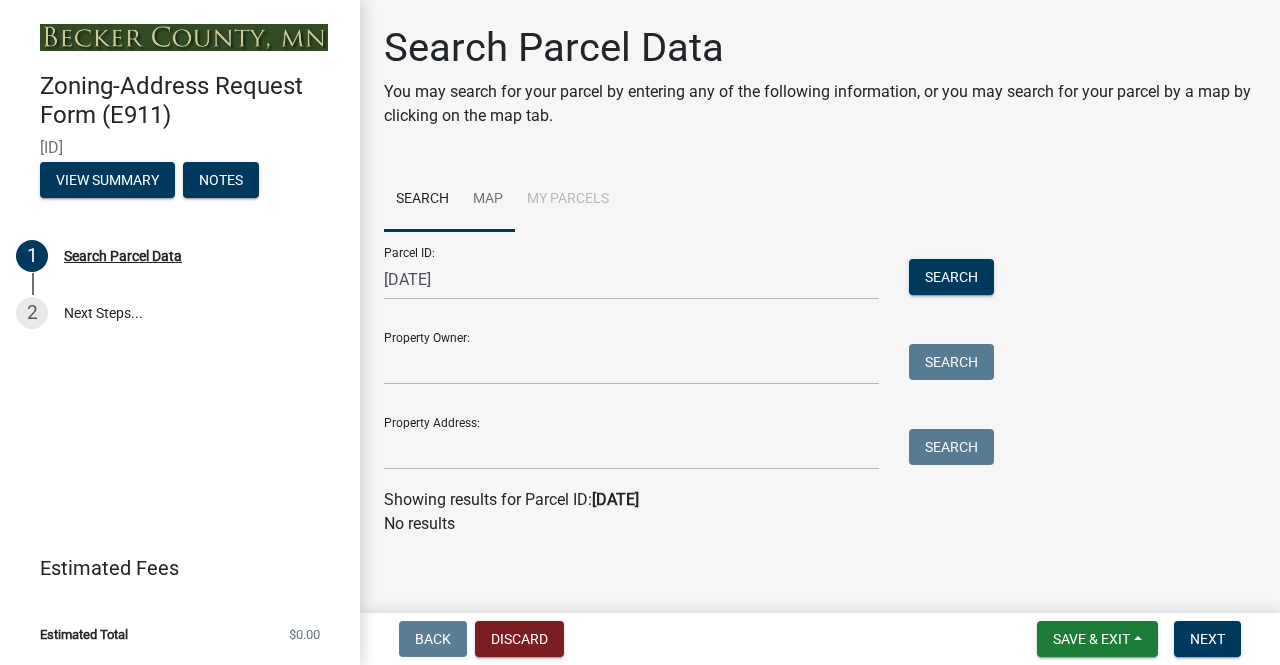 click on "Map" at bounding box center (488, 200) 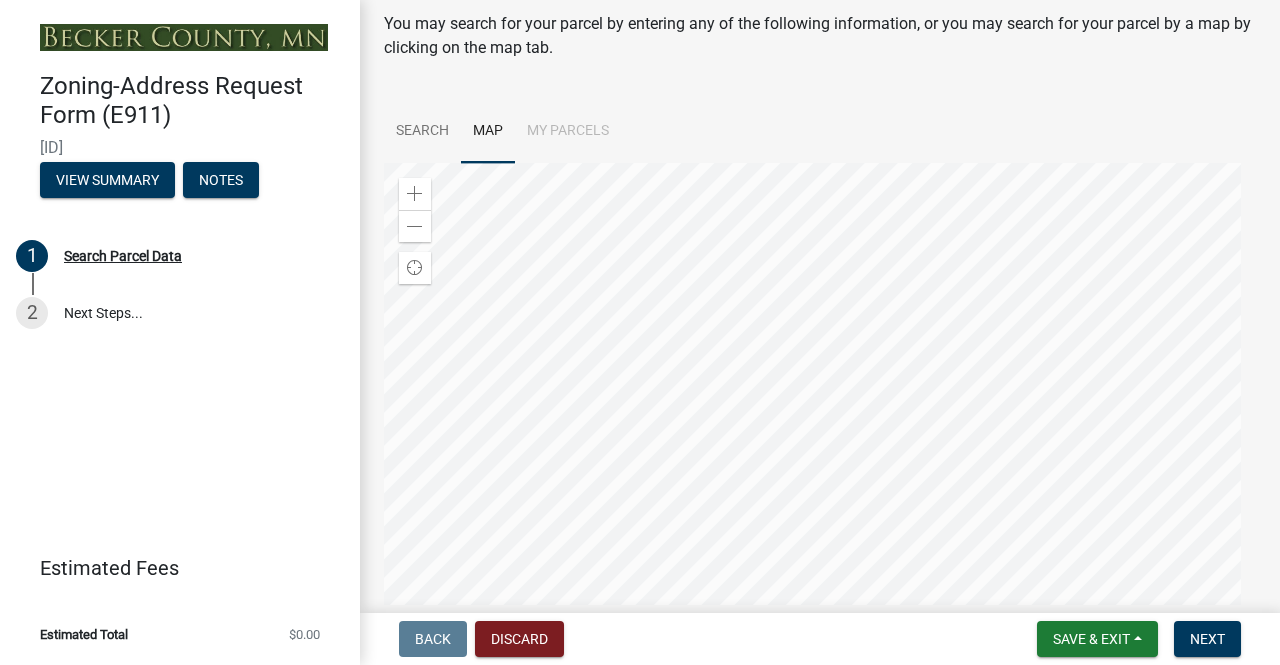 scroll, scrollTop: 100, scrollLeft: 0, axis: vertical 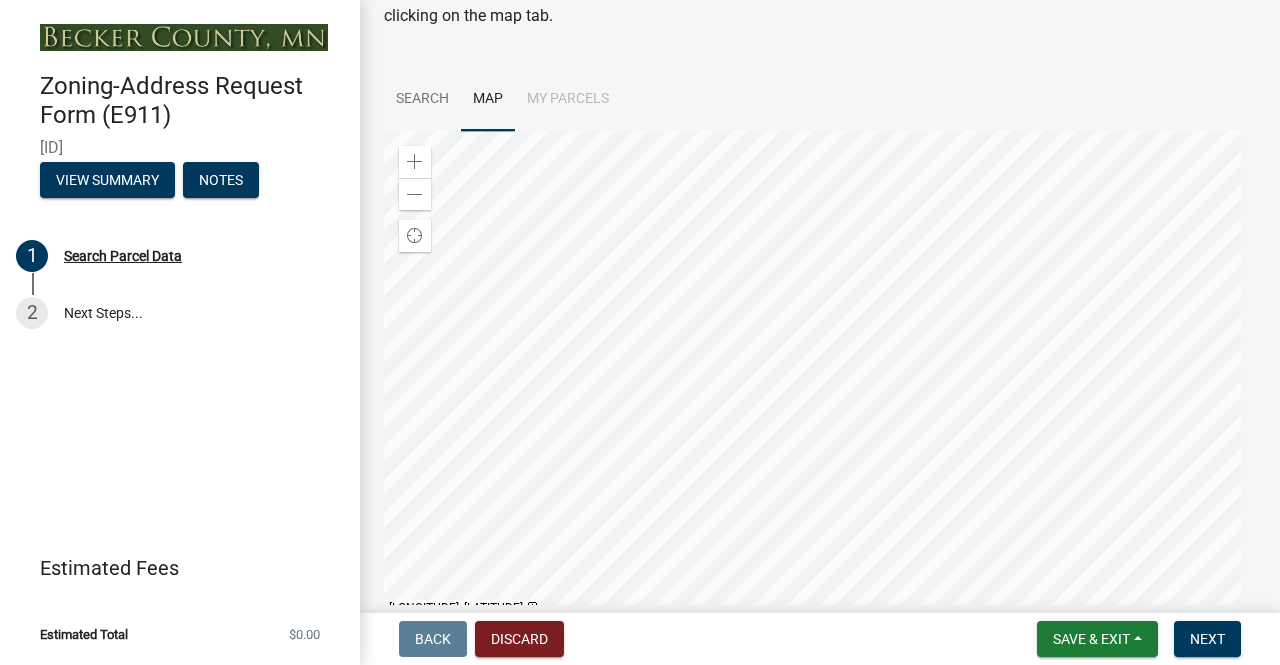click at bounding box center [820, 381] 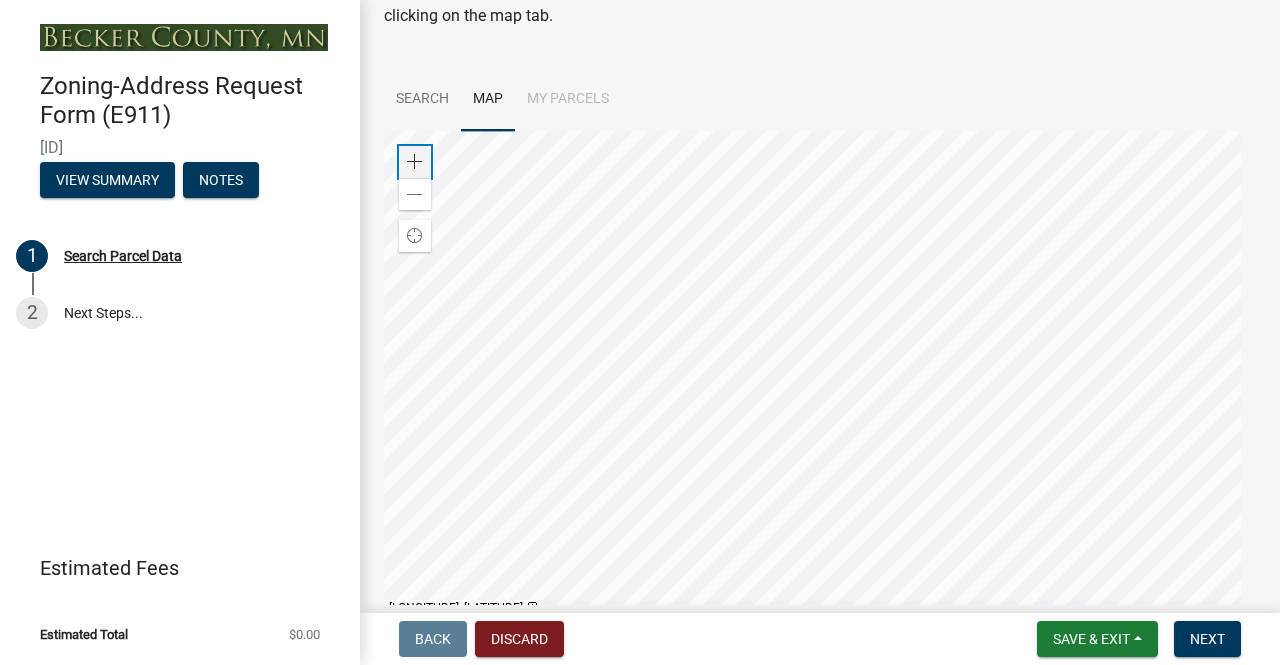 click at bounding box center (415, 162) 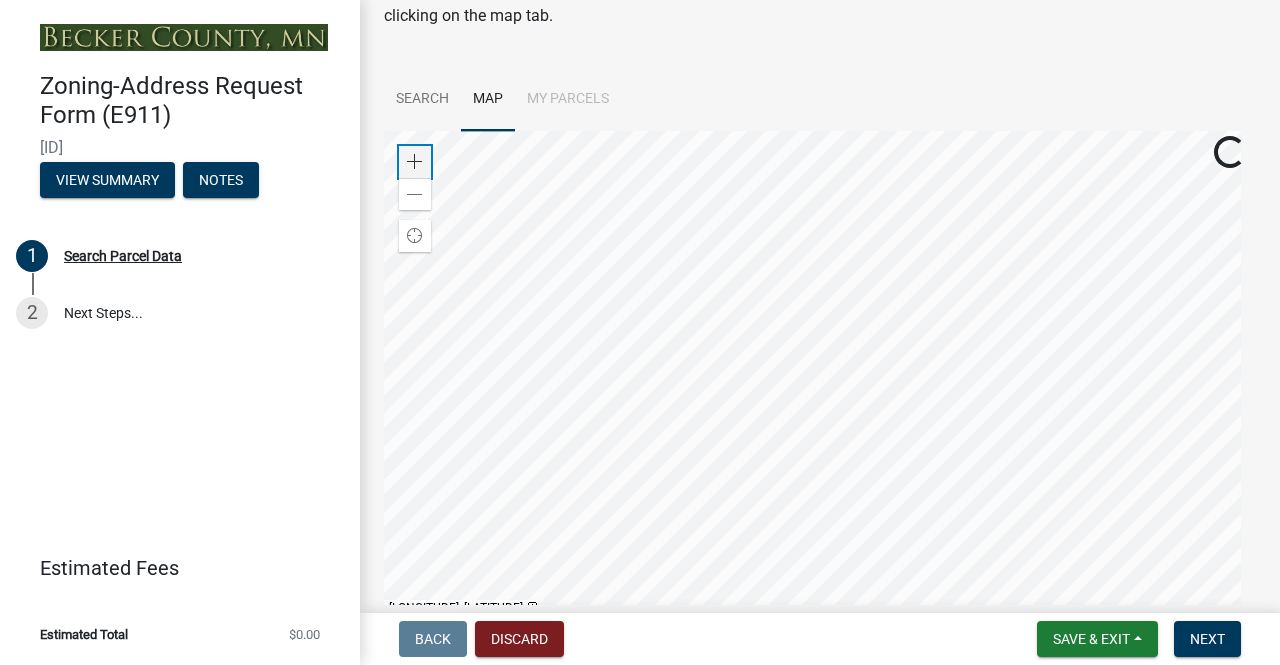 click at bounding box center [415, 162] 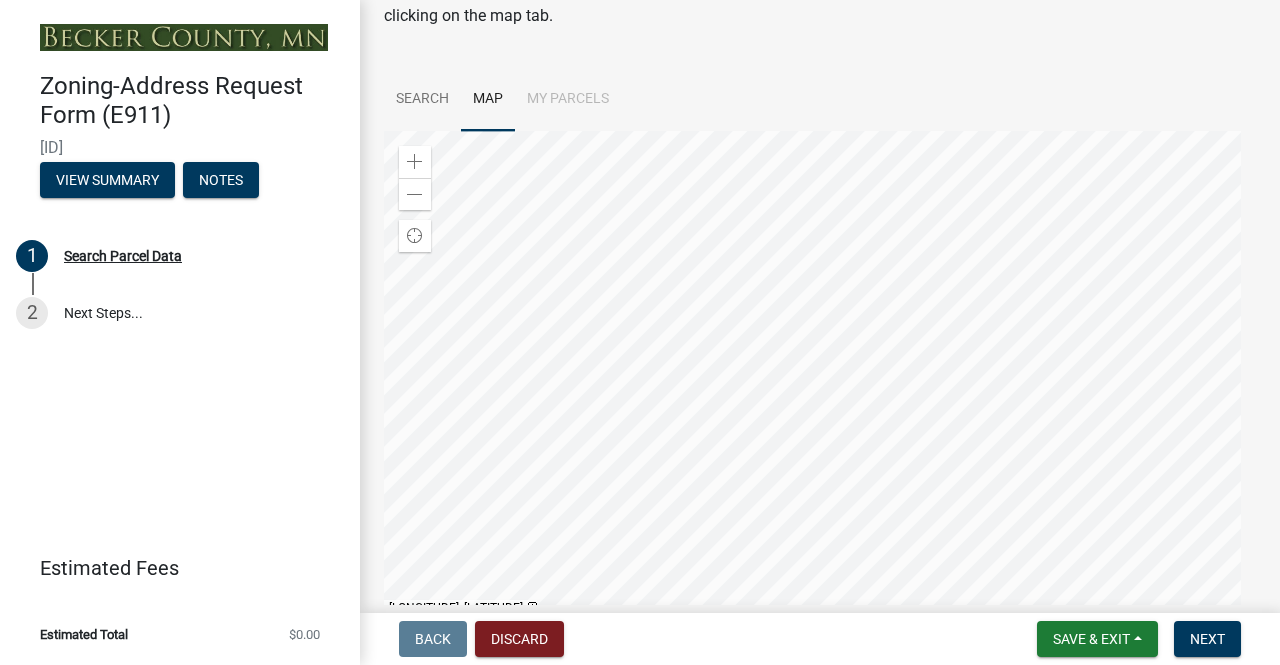 click at bounding box center [820, 381] 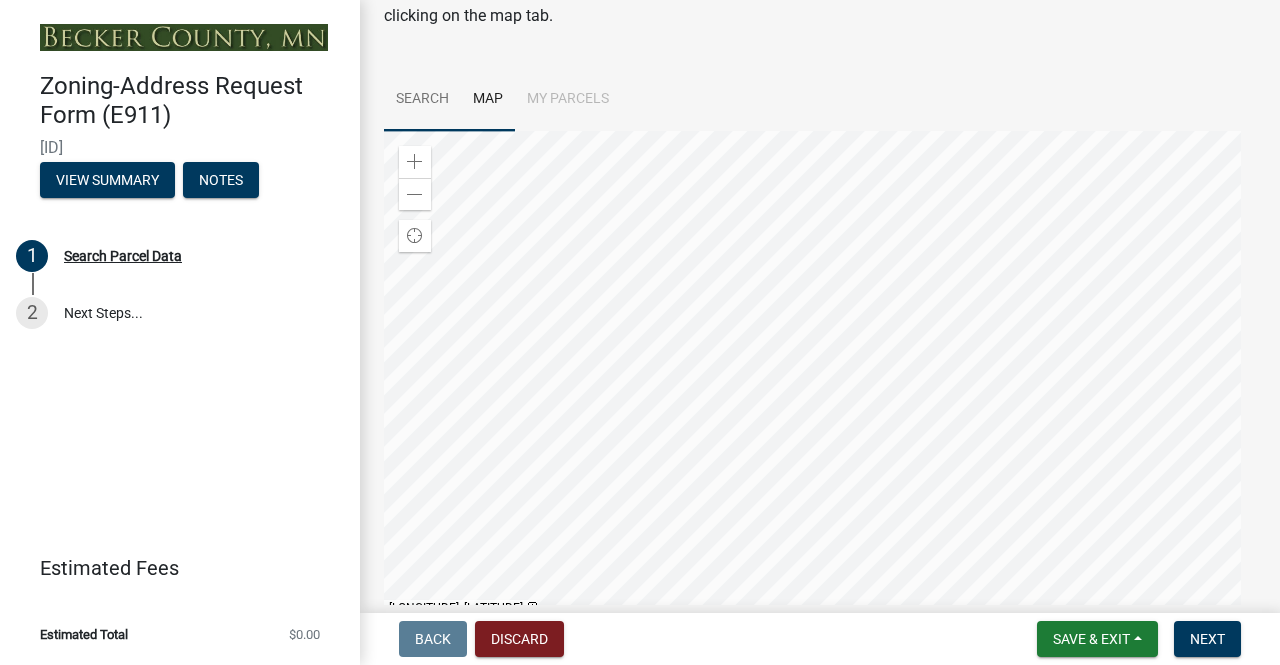 click on "Search" at bounding box center (422, 100) 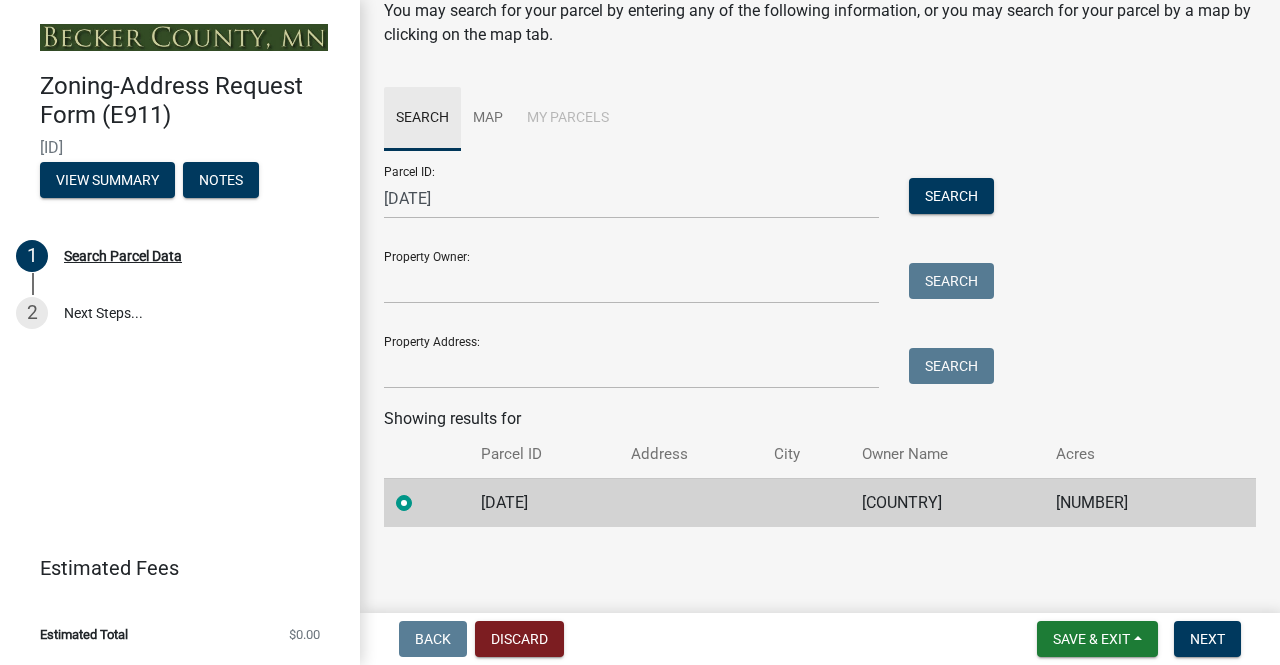 scroll, scrollTop: 80, scrollLeft: 0, axis: vertical 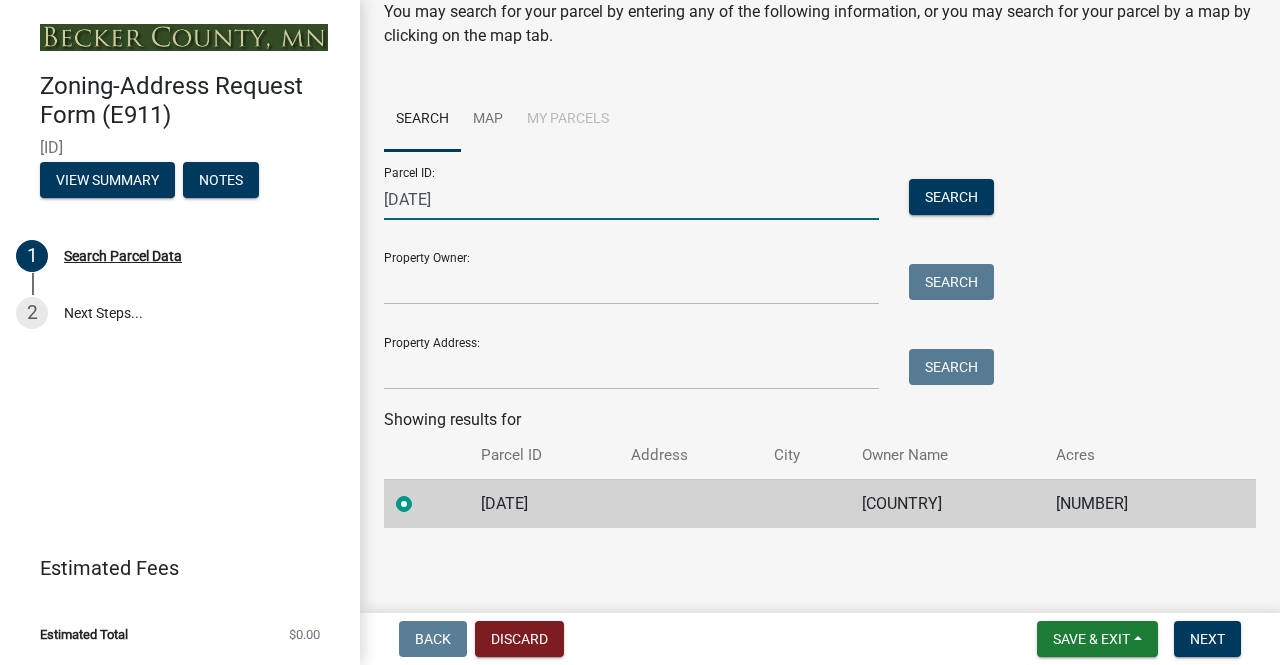 click on "15.0438.0000" at bounding box center (631, 199) 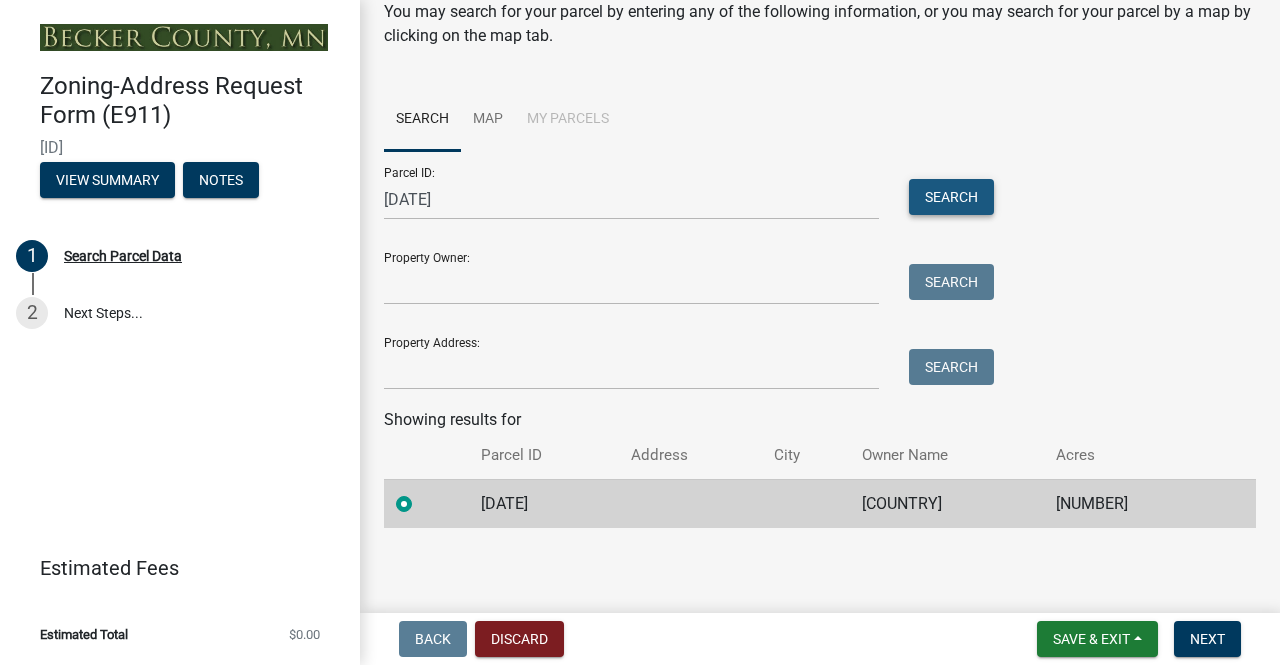 click on "Search" at bounding box center (951, 197) 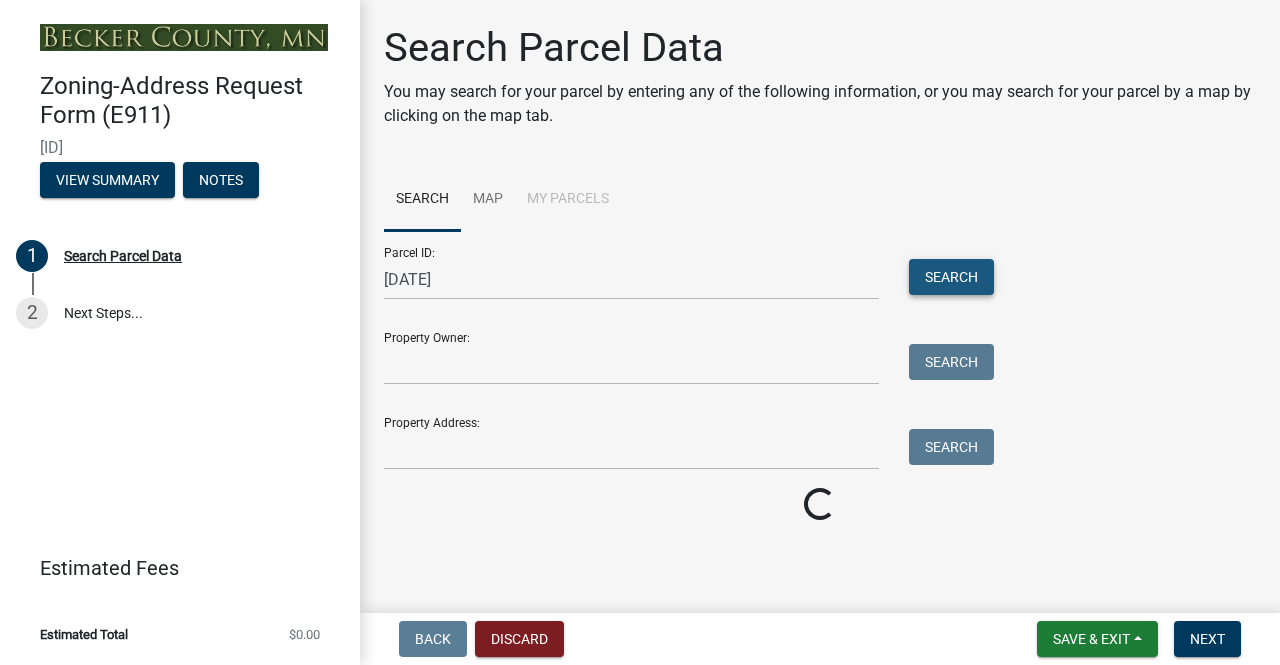 scroll, scrollTop: 0, scrollLeft: 0, axis: both 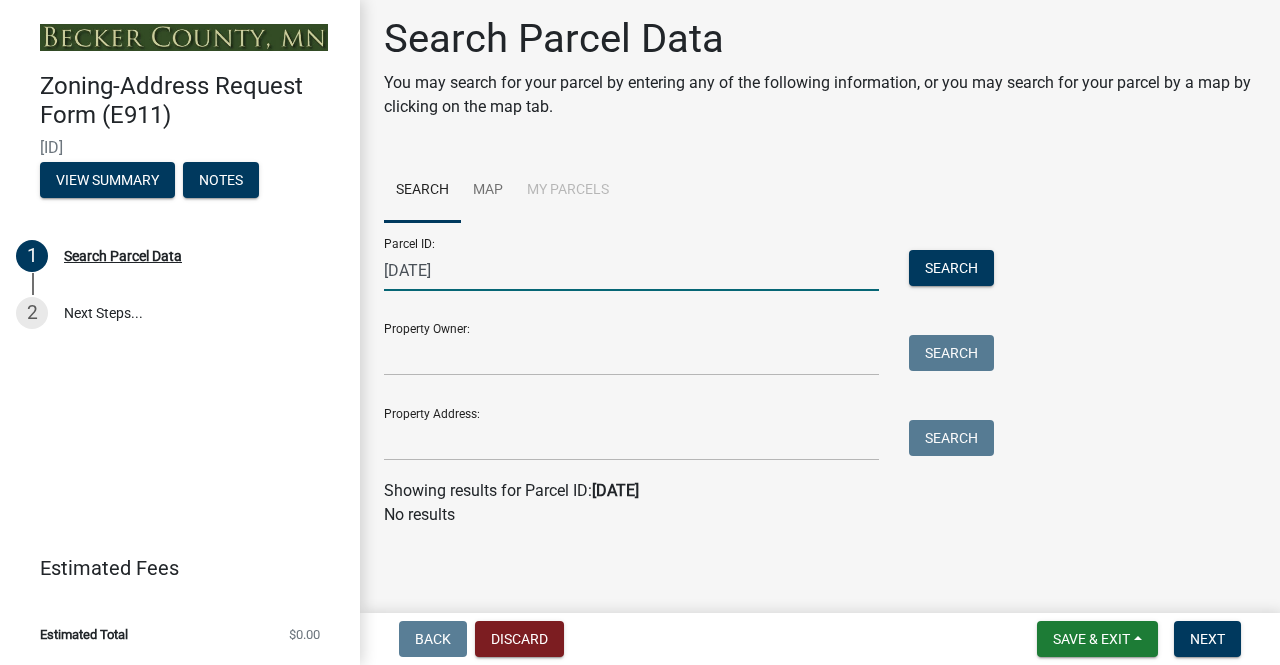 click on "15.0438.0000" at bounding box center [631, 270] 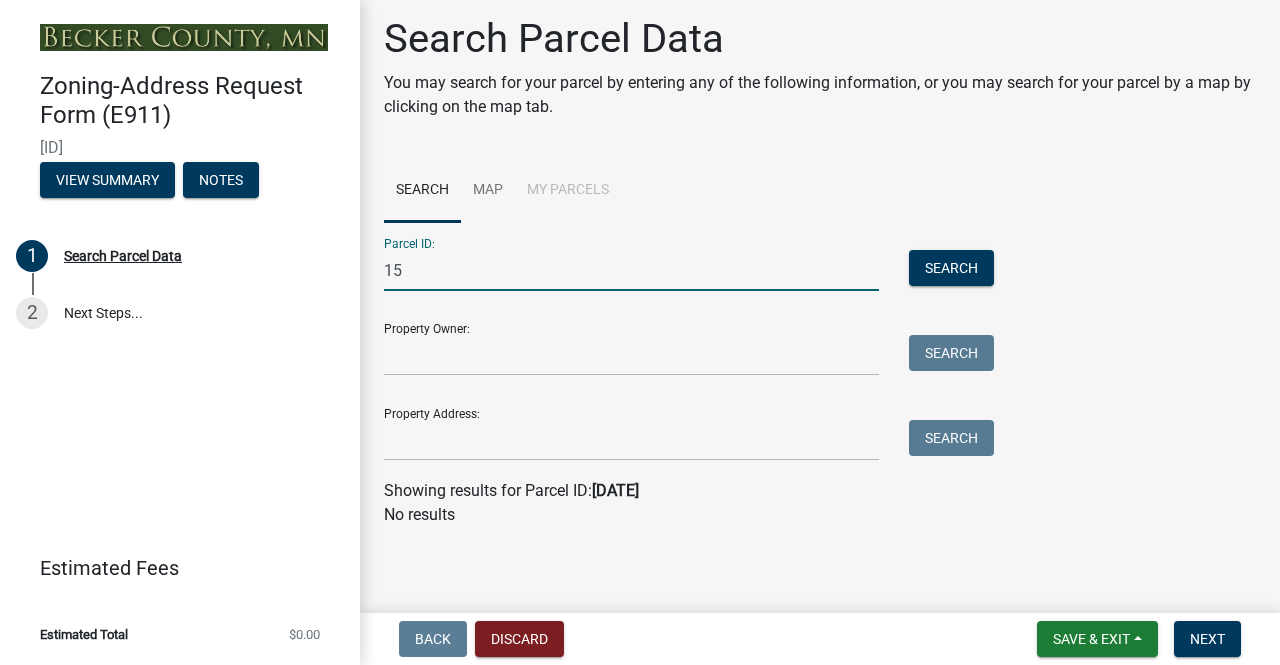 type on "1" 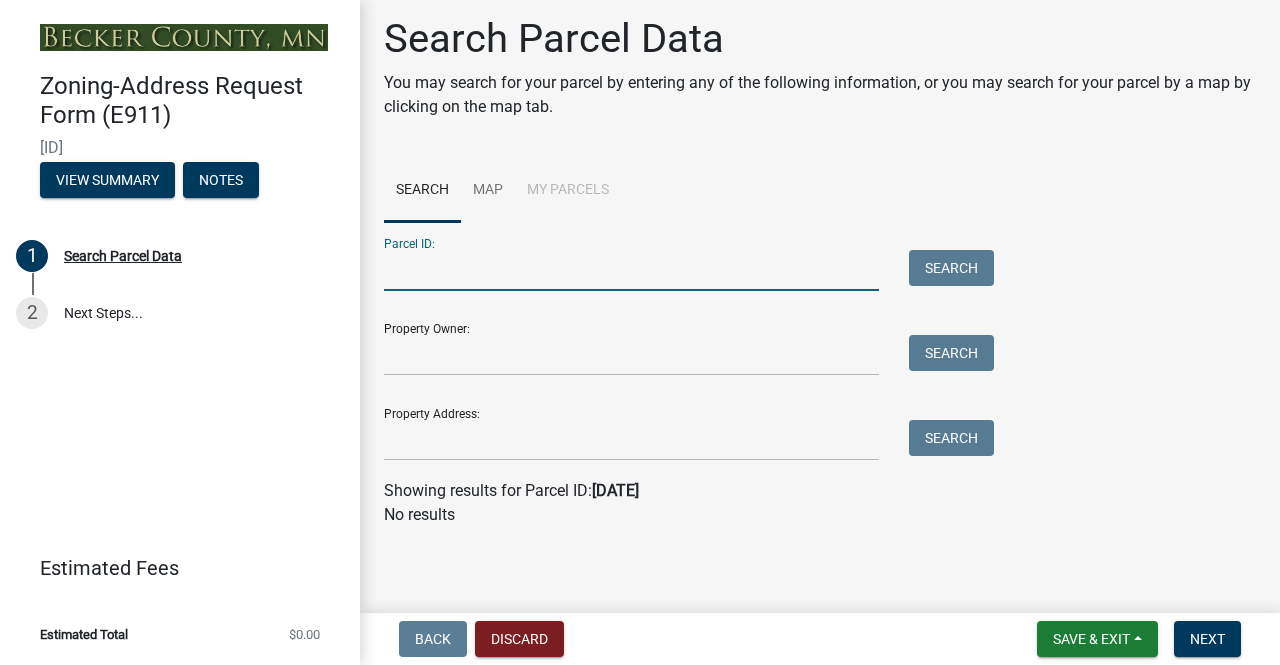 type 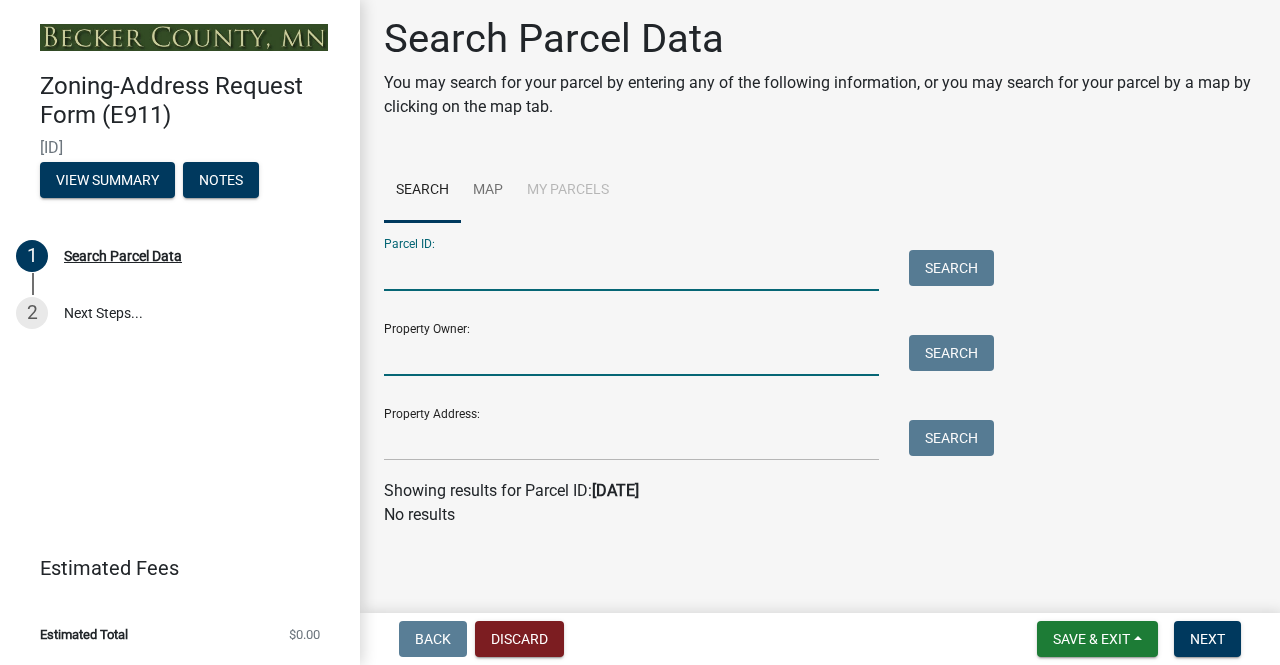 click on "Property Owner:" at bounding box center [631, 355] 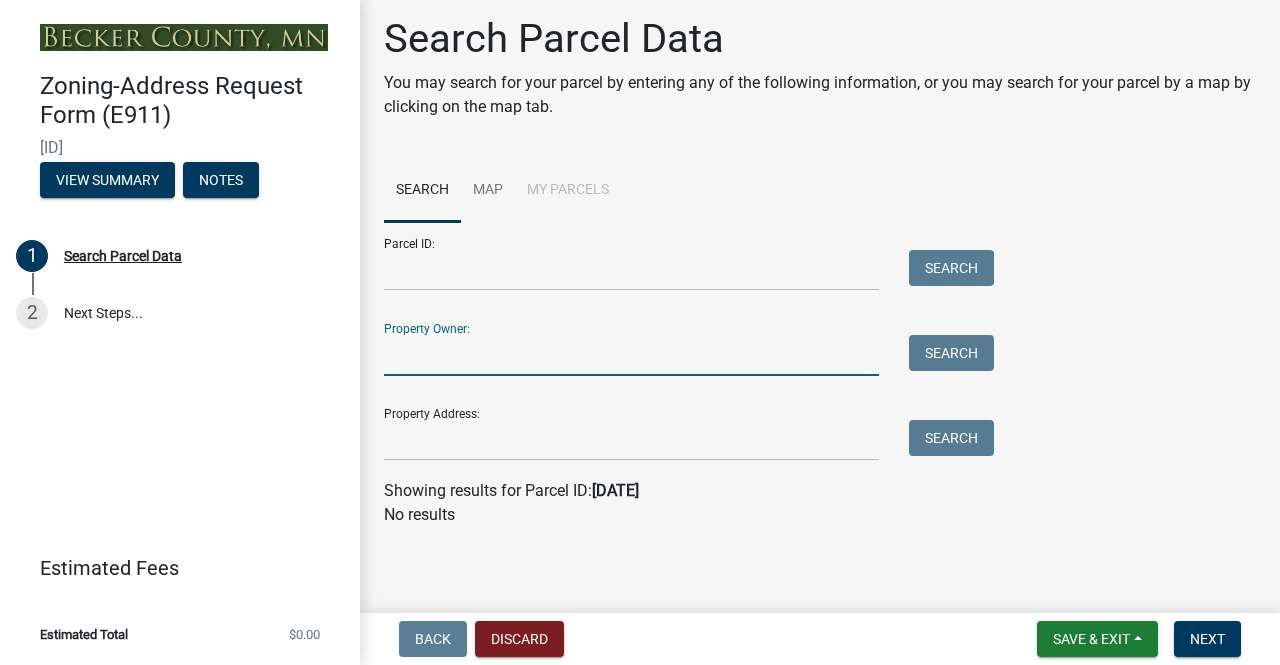 type on "[FIRST] [LAST]" 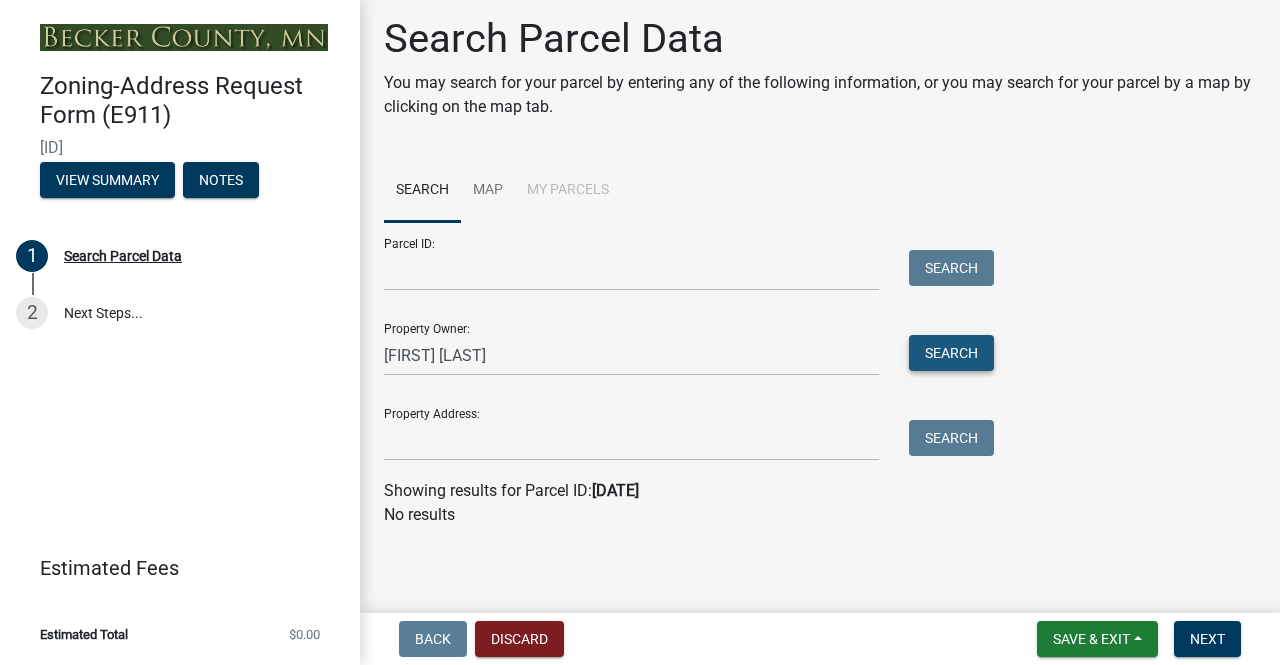 click on "Search" at bounding box center (951, 353) 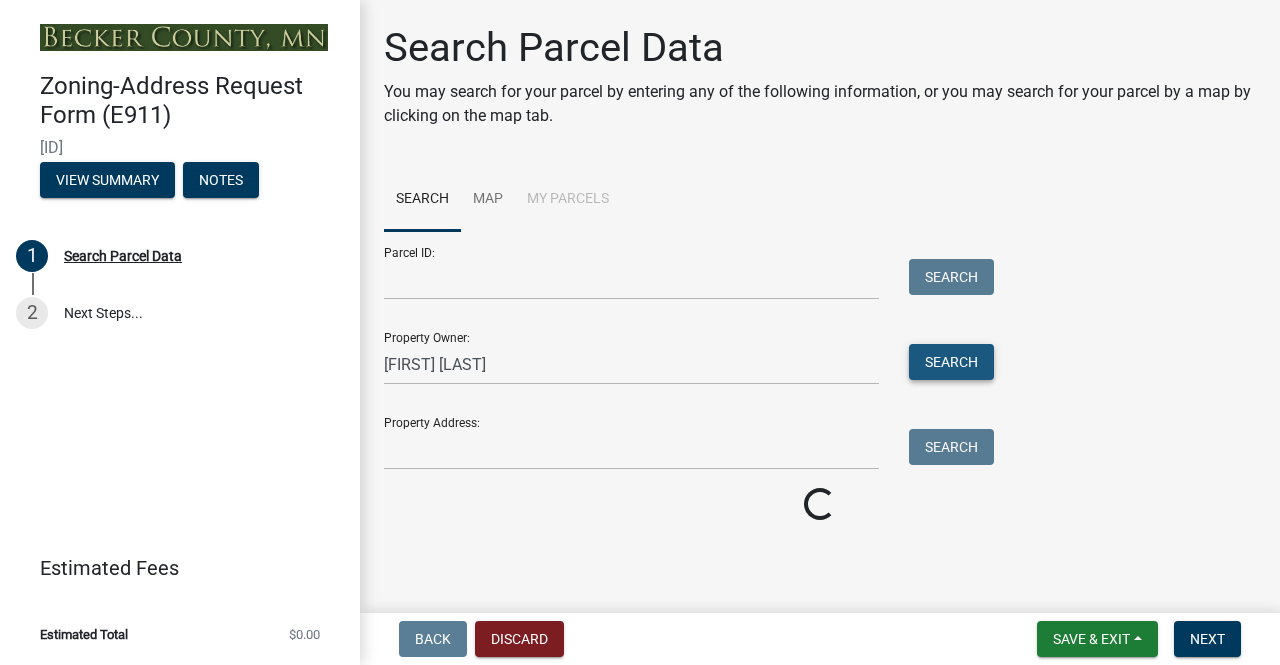 scroll, scrollTop: 0, scrollLeft: 0, axis: both 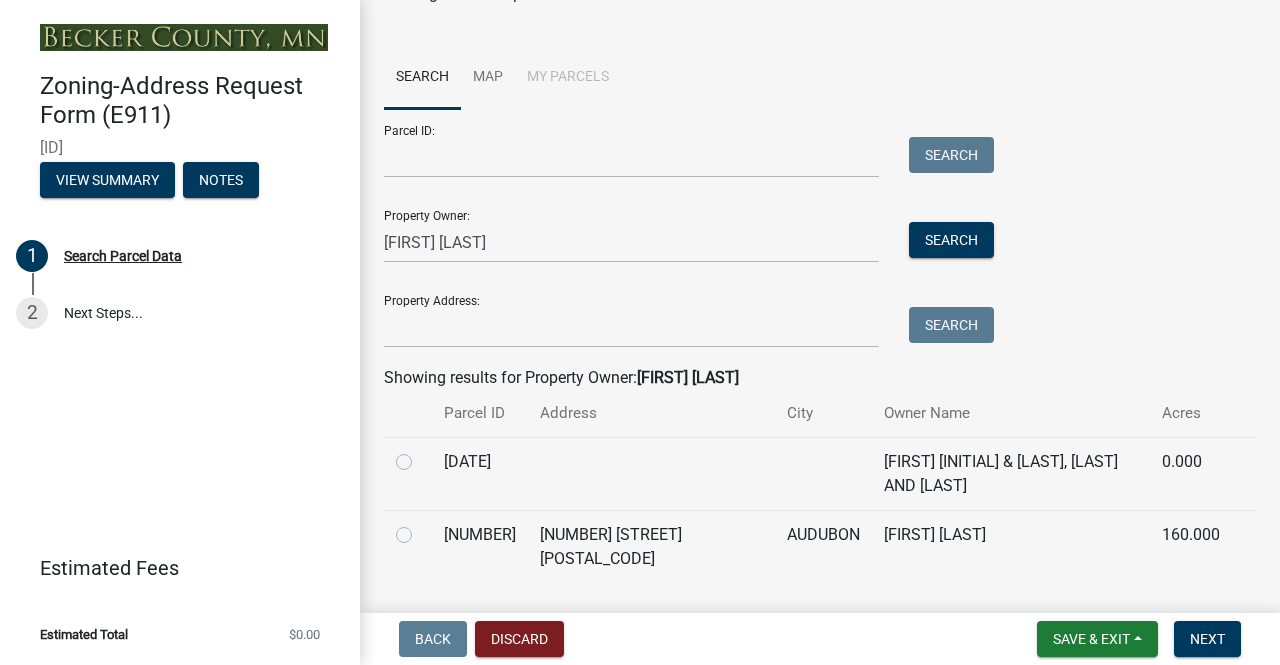 click 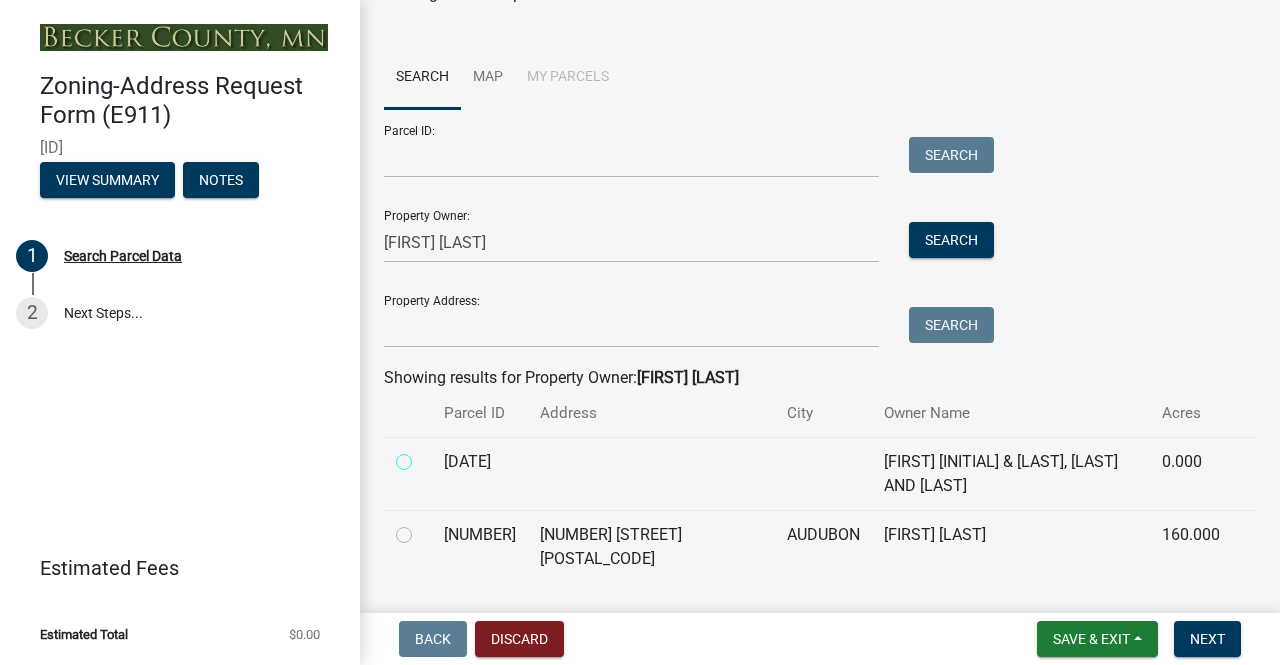 radio on "true" 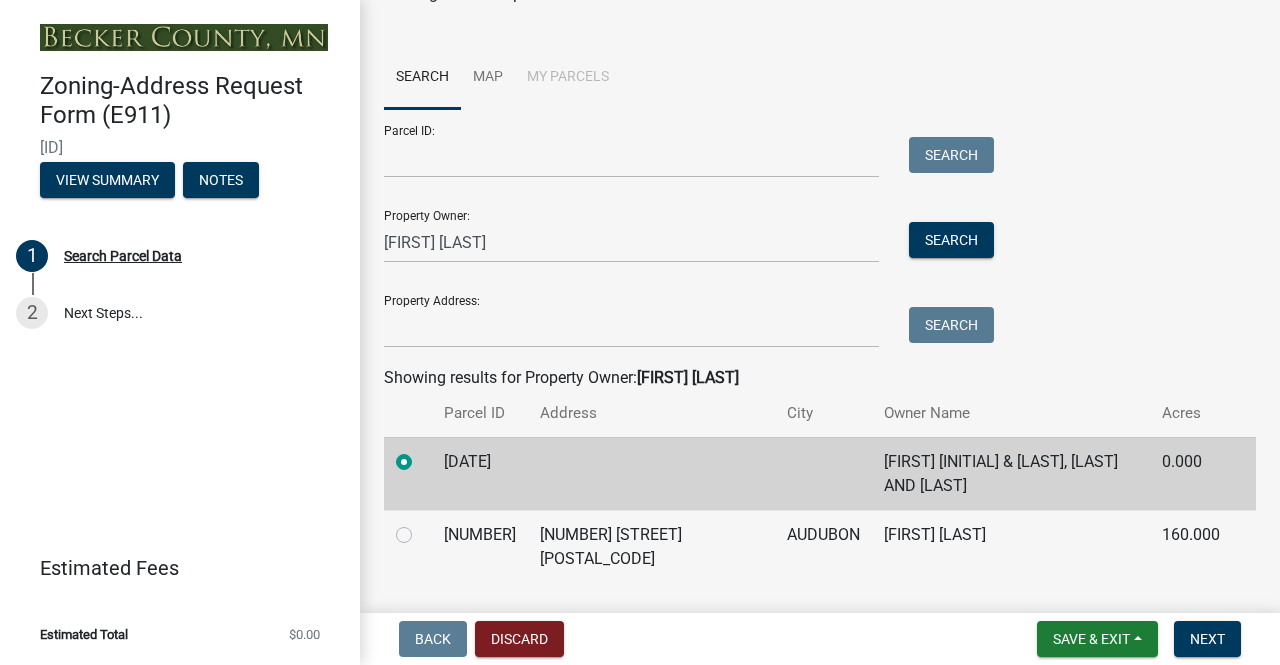 scroll, scrollTop: 129, scrollLeft: 0, axis: vertical 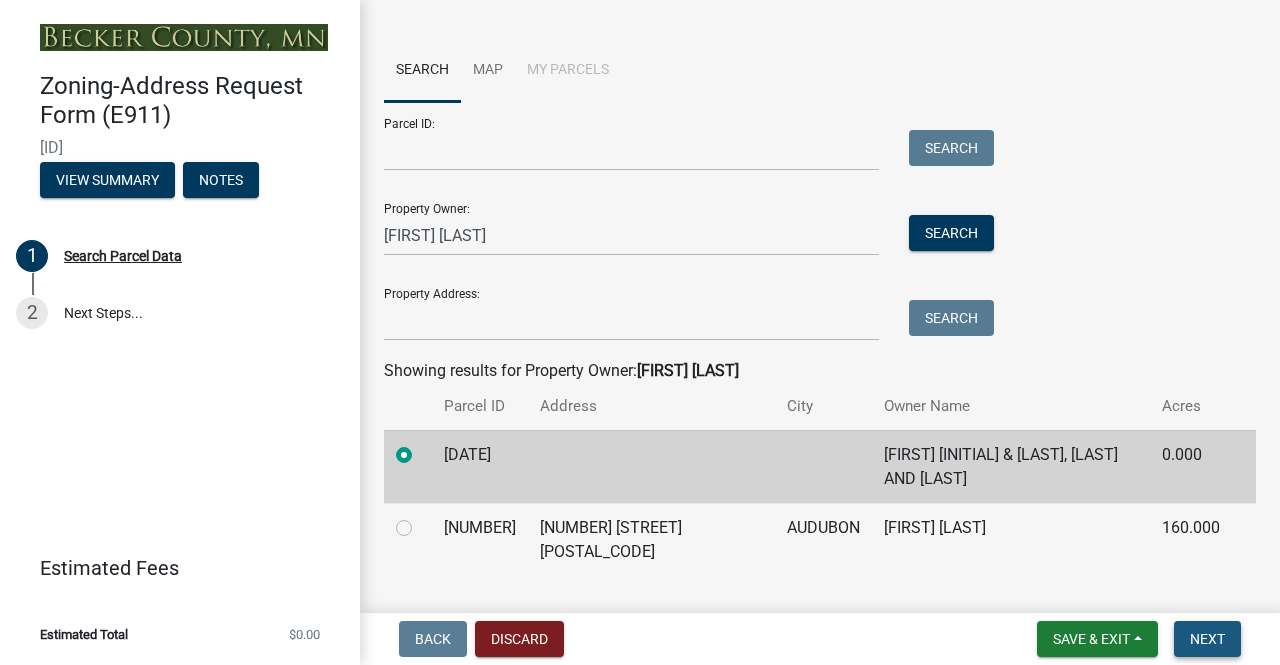 click on "Next" at bounding box center [1207, 639] 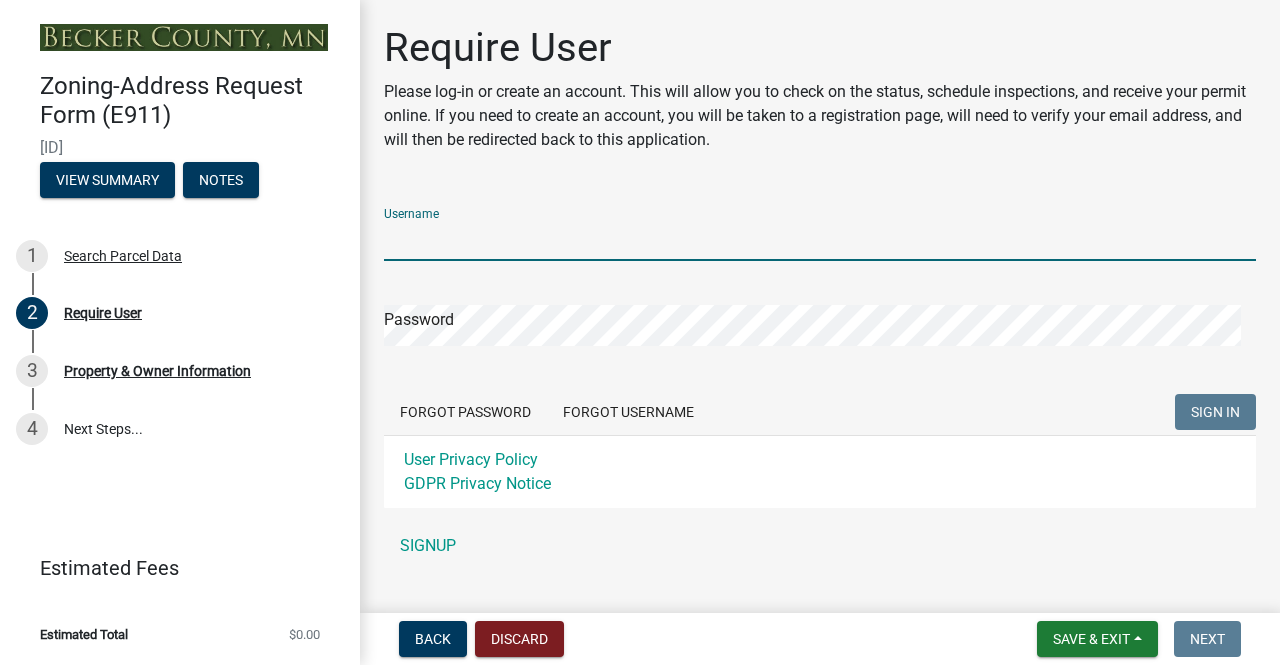click on "Username" at bounding box center (820, 240) 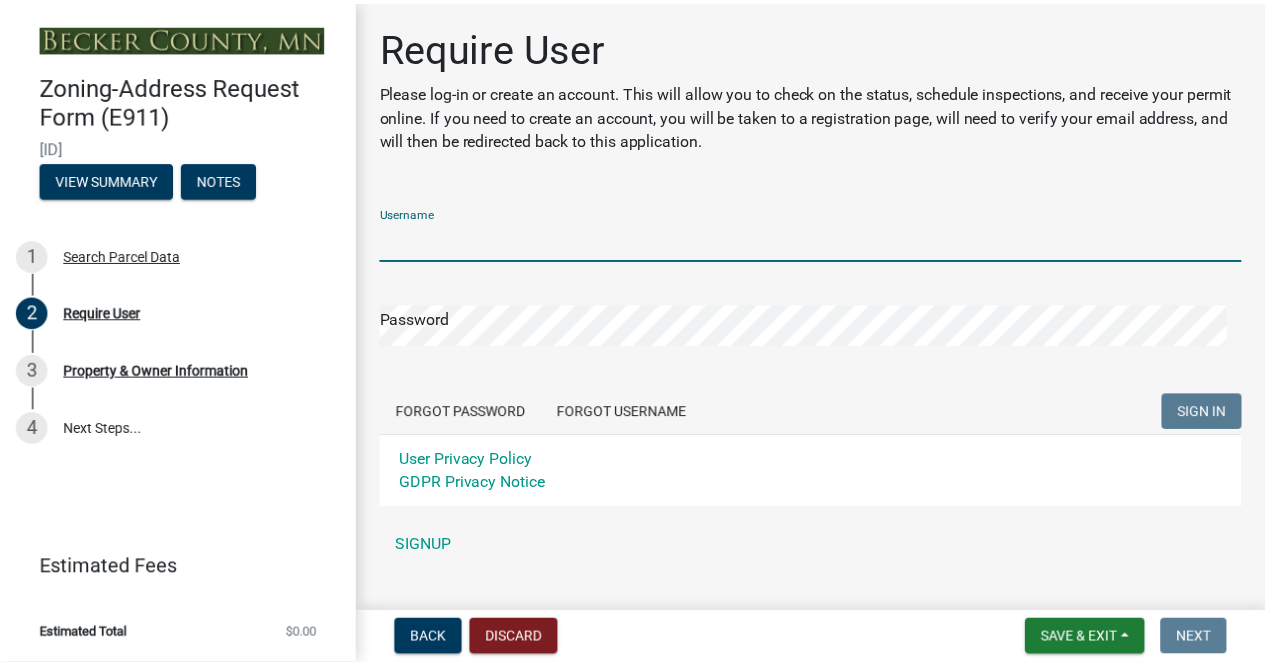 scroll, scrollTop: 38, scrollLeft: 0, axis: vertical 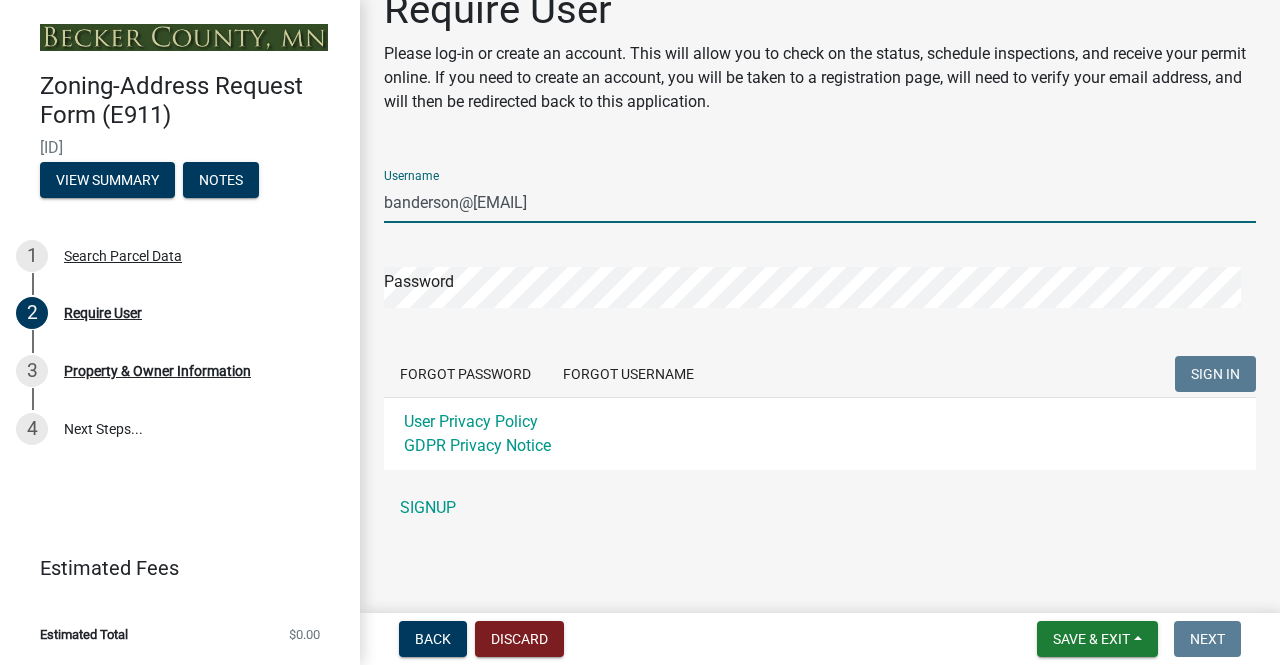 type on "[EMAIL]" 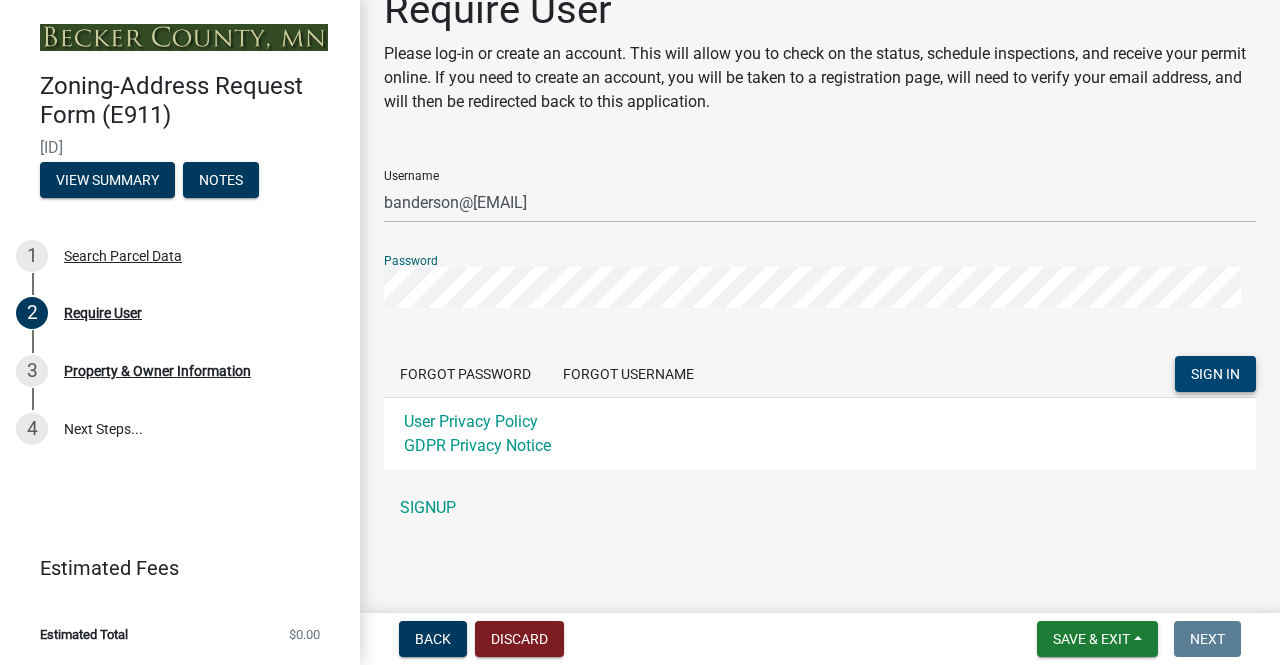 click on "SIGN IN" 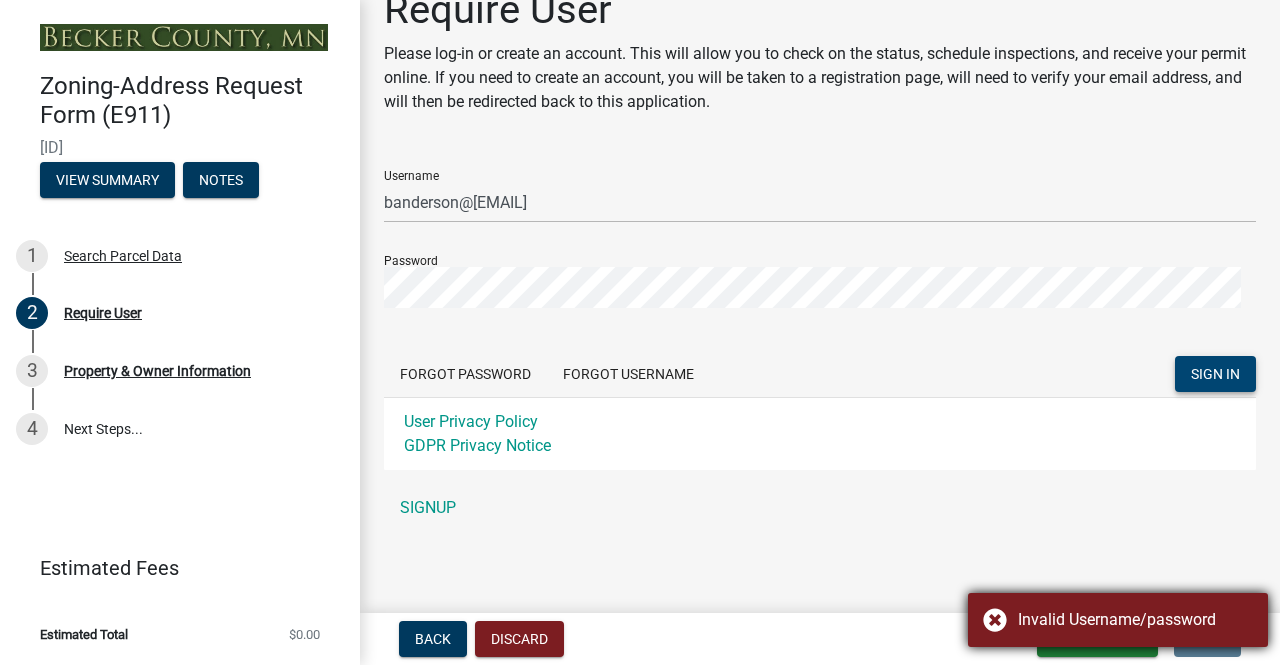 click on "Invalid Username/password" at bounding box center (1118, 620) 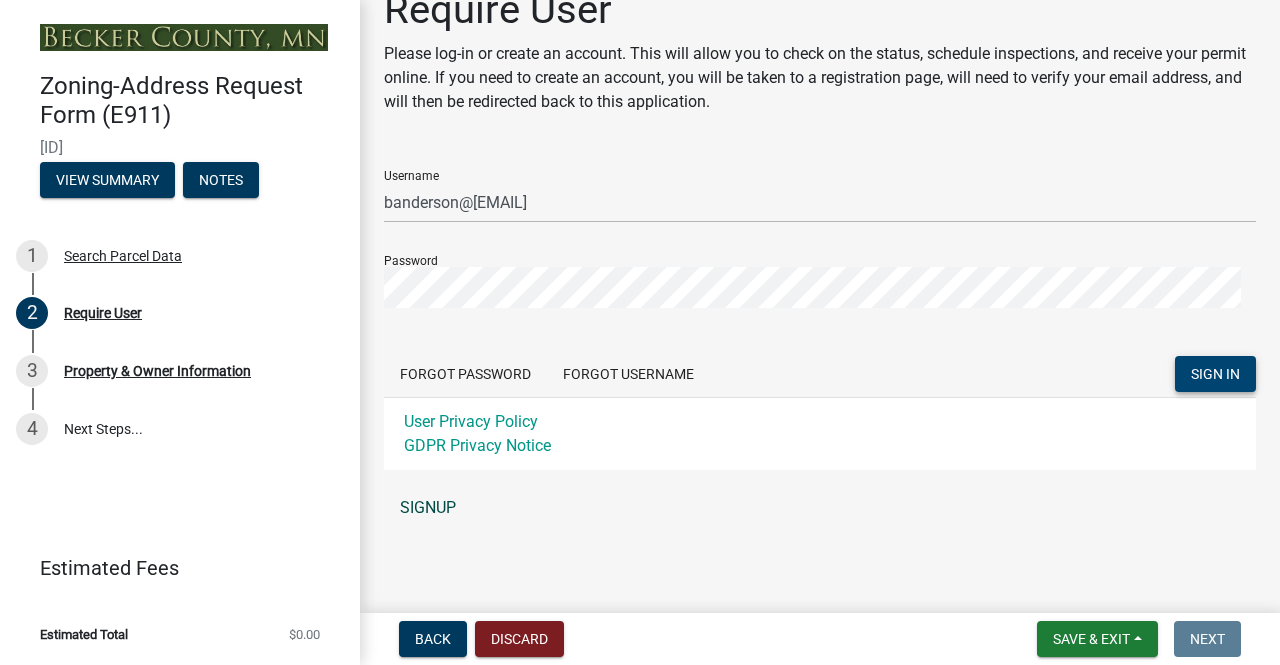 click on "SIGNUP" 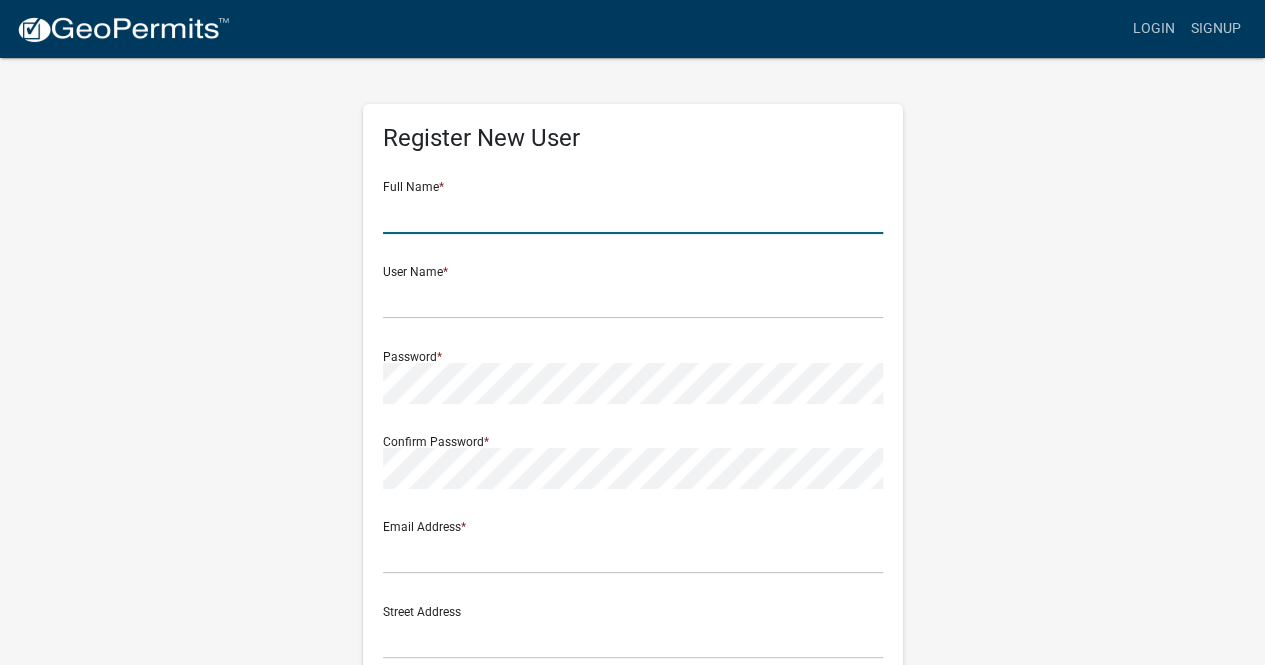 click 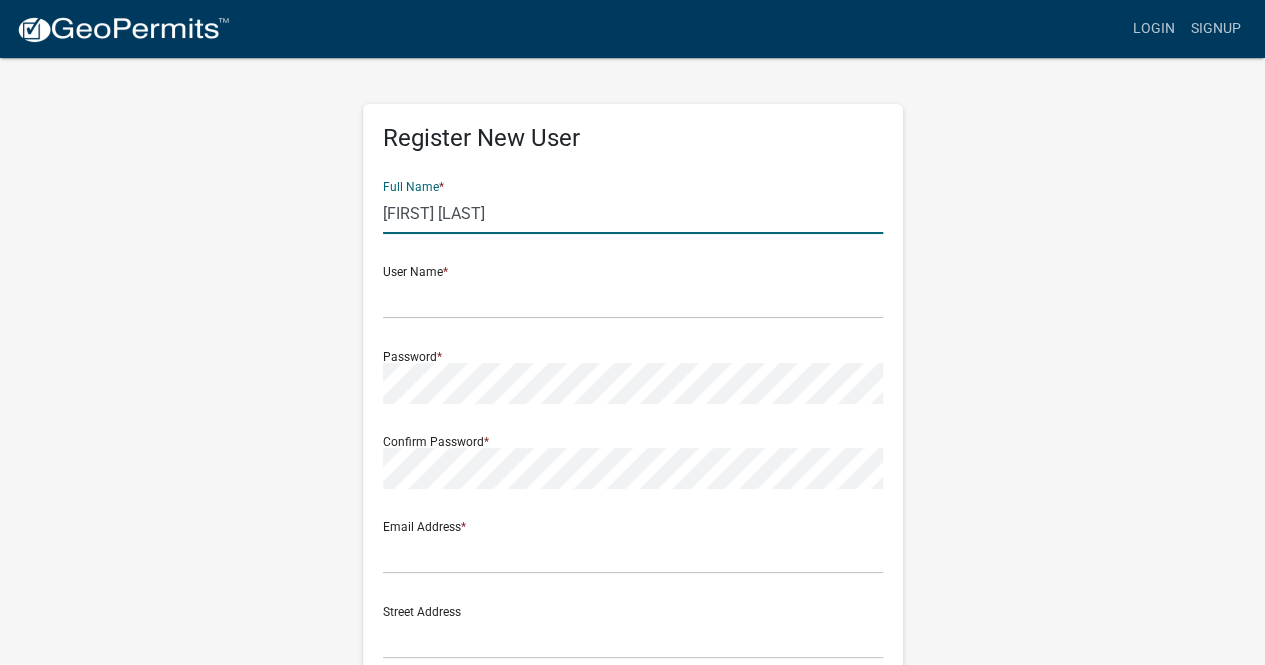 type on "[FIRST] [LAST]" 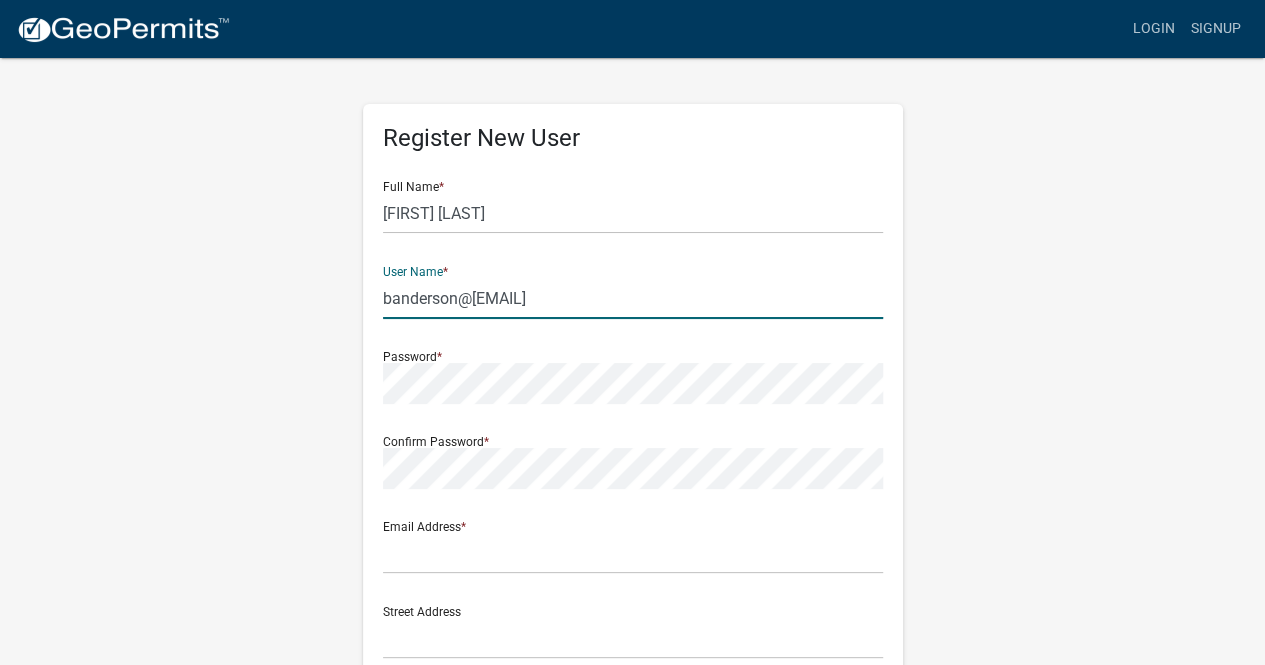 type on "[EMAIL]" 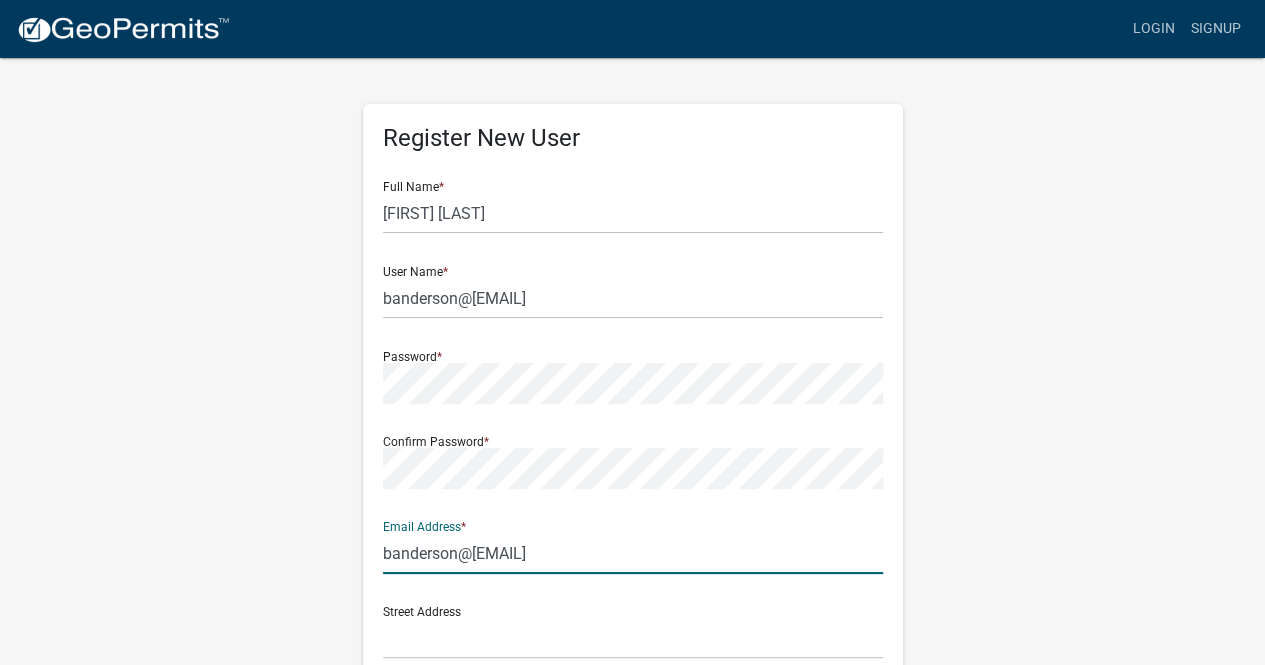 type on "[EMAIL]" 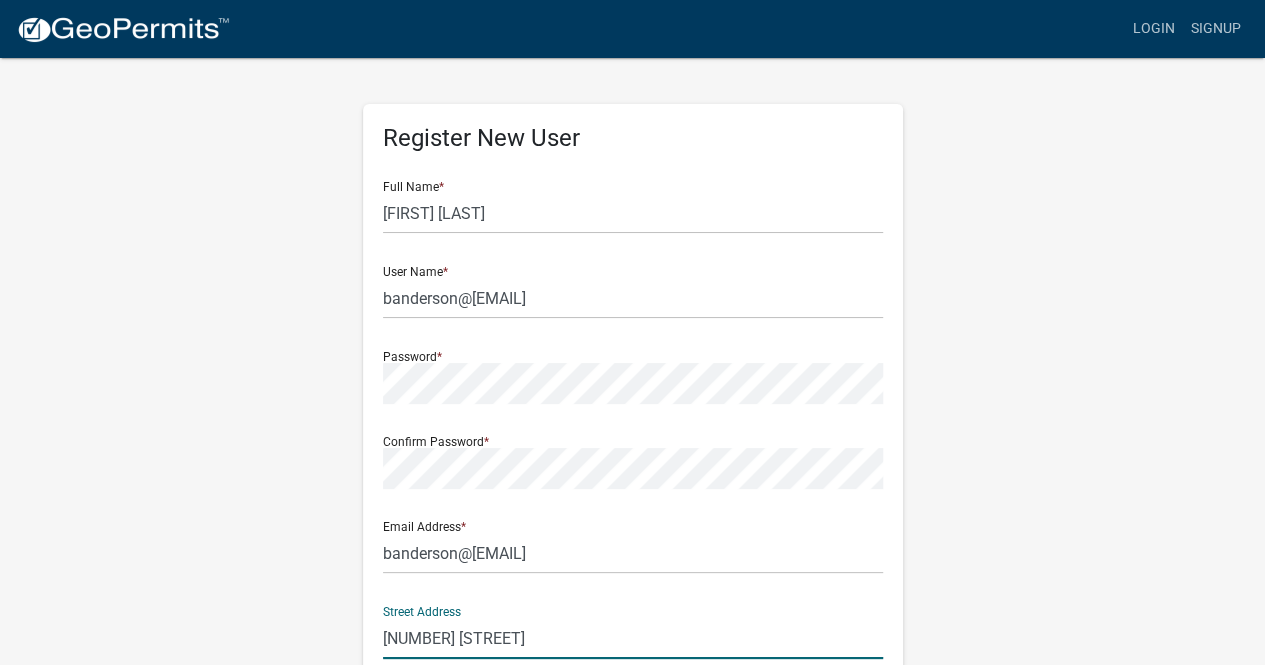 type on "4426 W 131st Street" 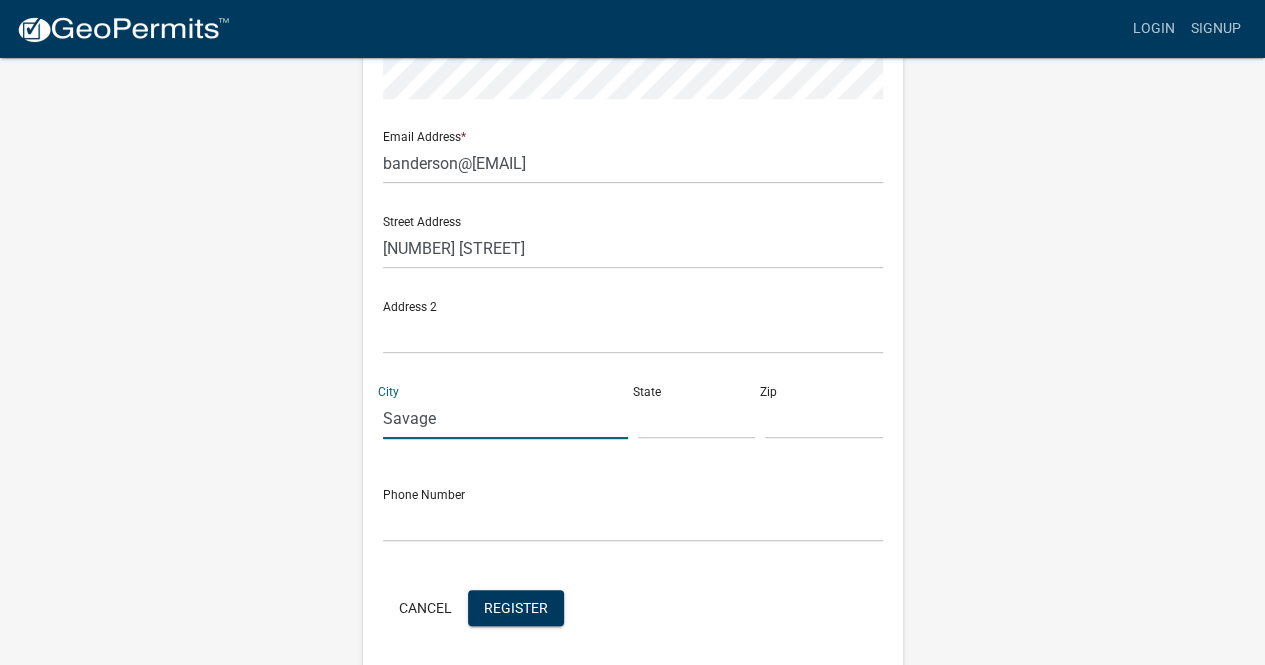 type on "Savage" 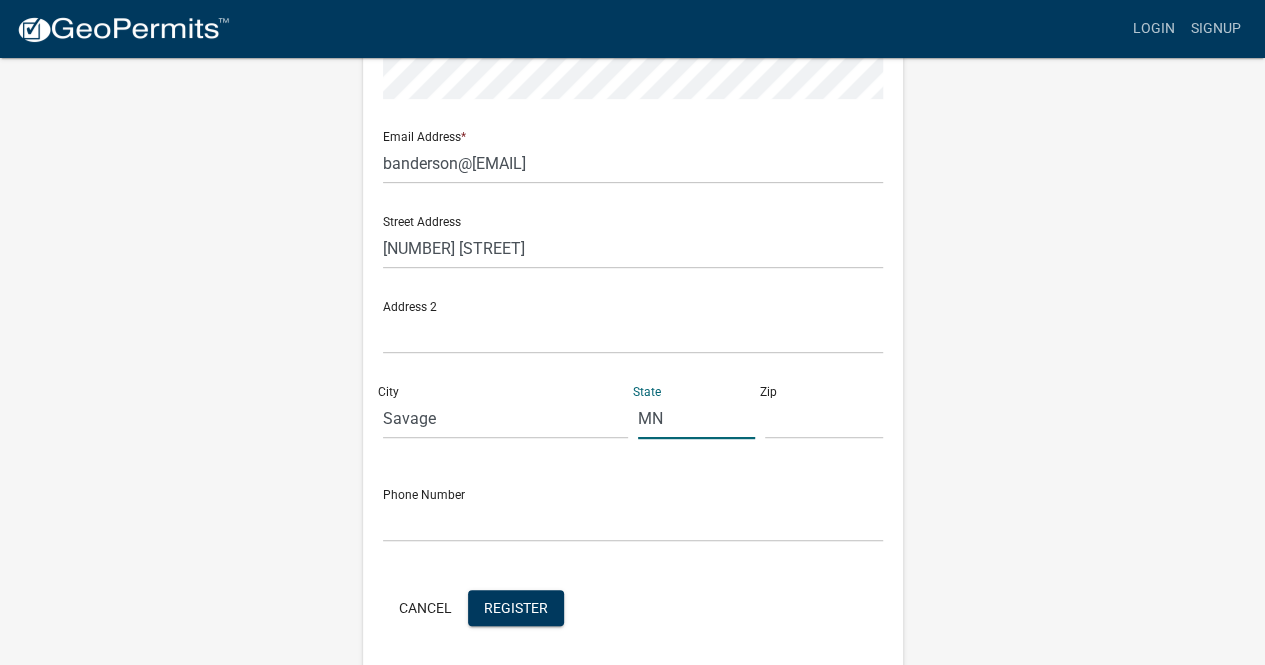 type on "MN" 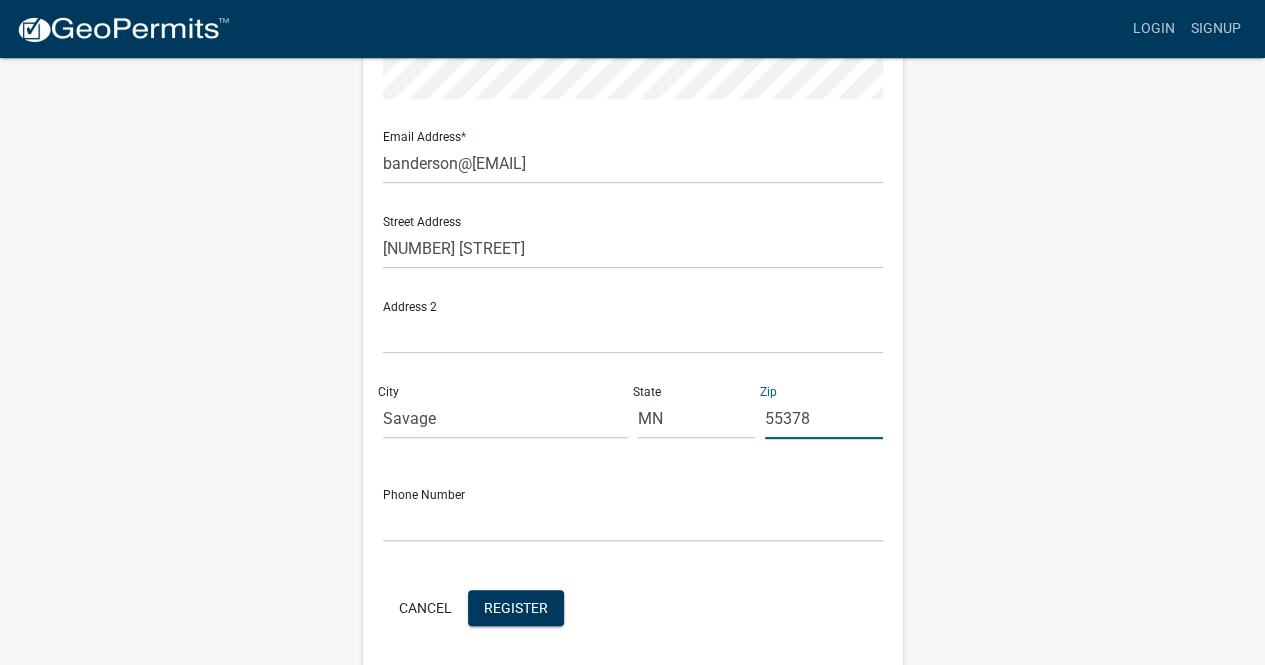 type on "55378" 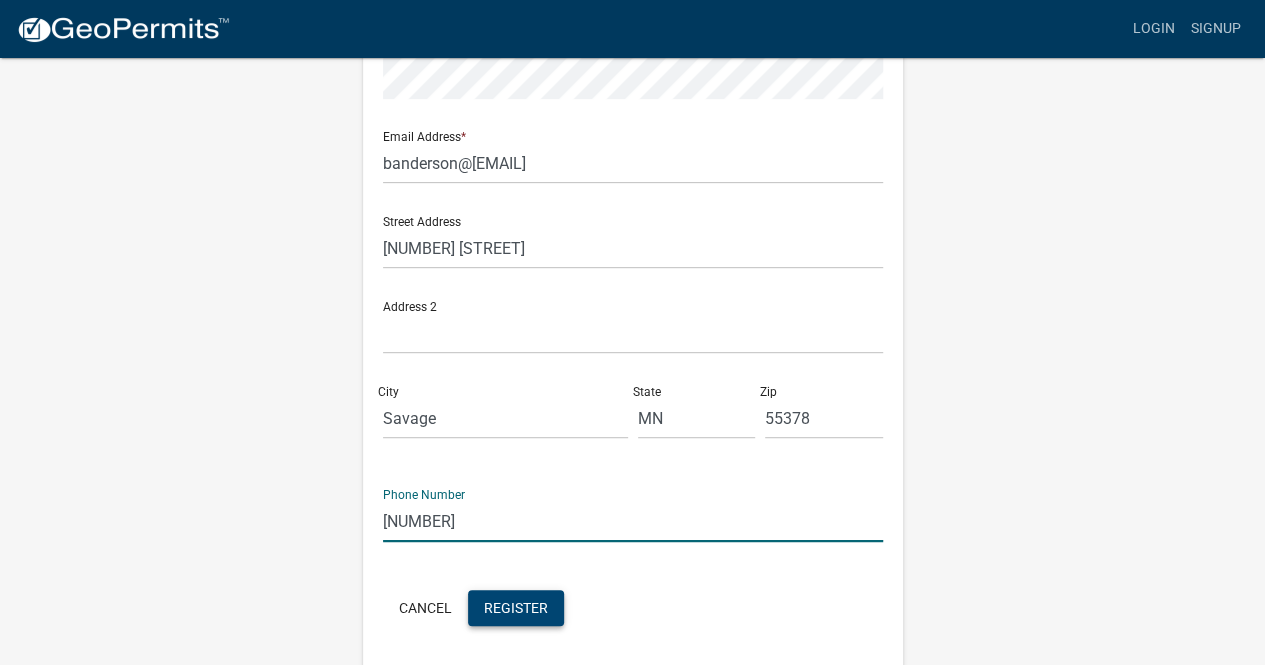type on "[PHONE]" 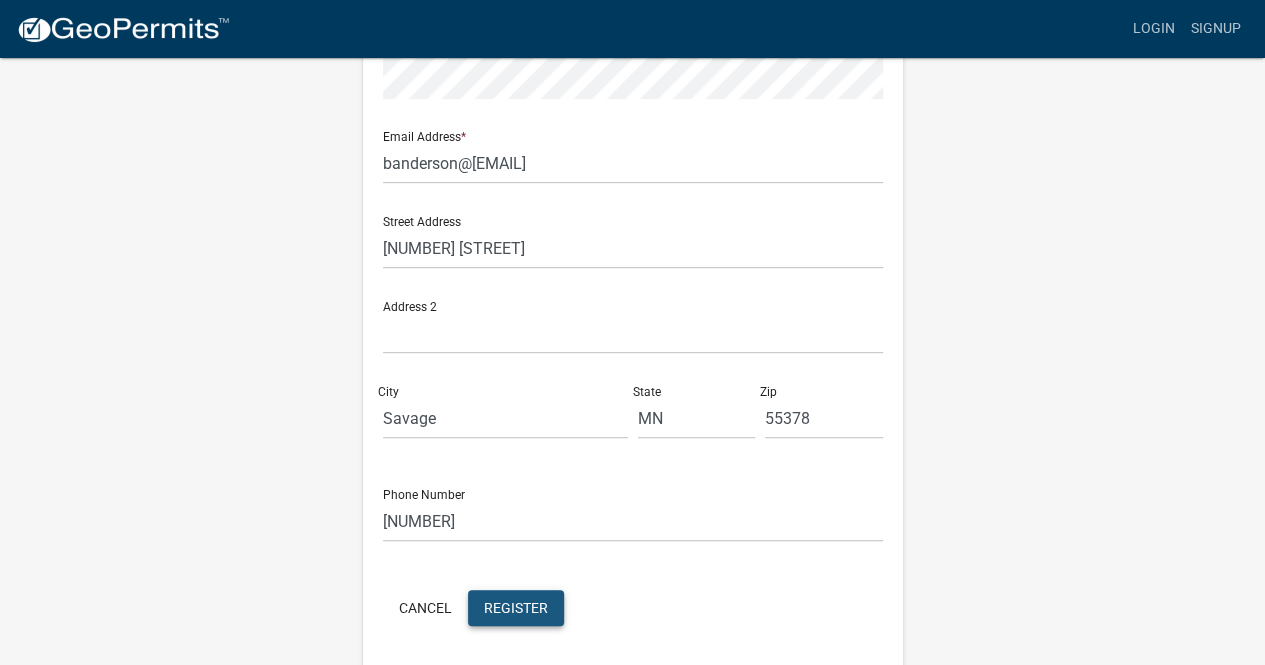 click on "Register" 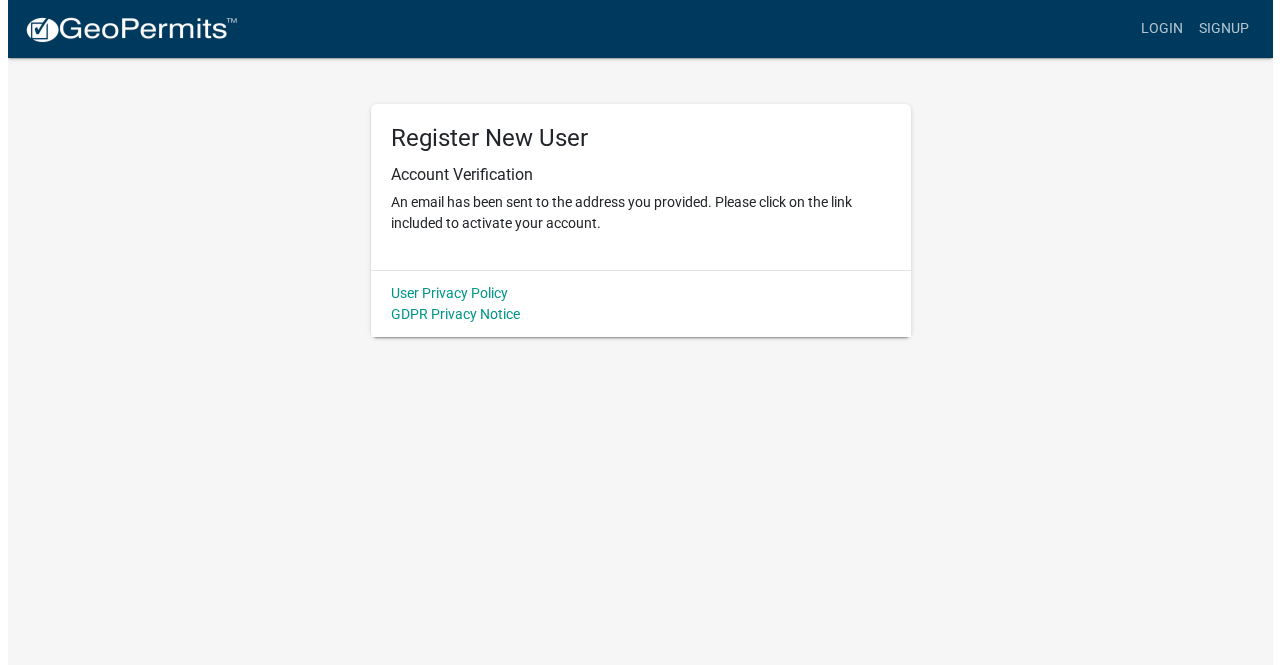 scroll, scrollTop: 0, scrollLeft: 0, axis: both 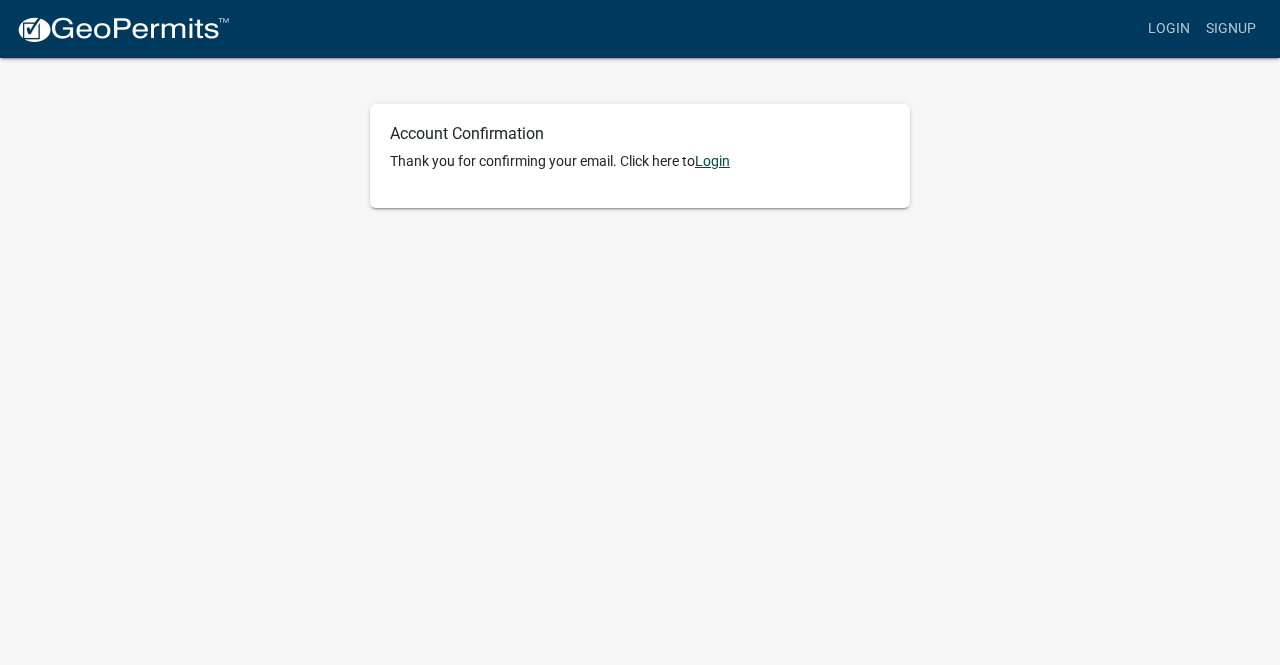 click on "Login" 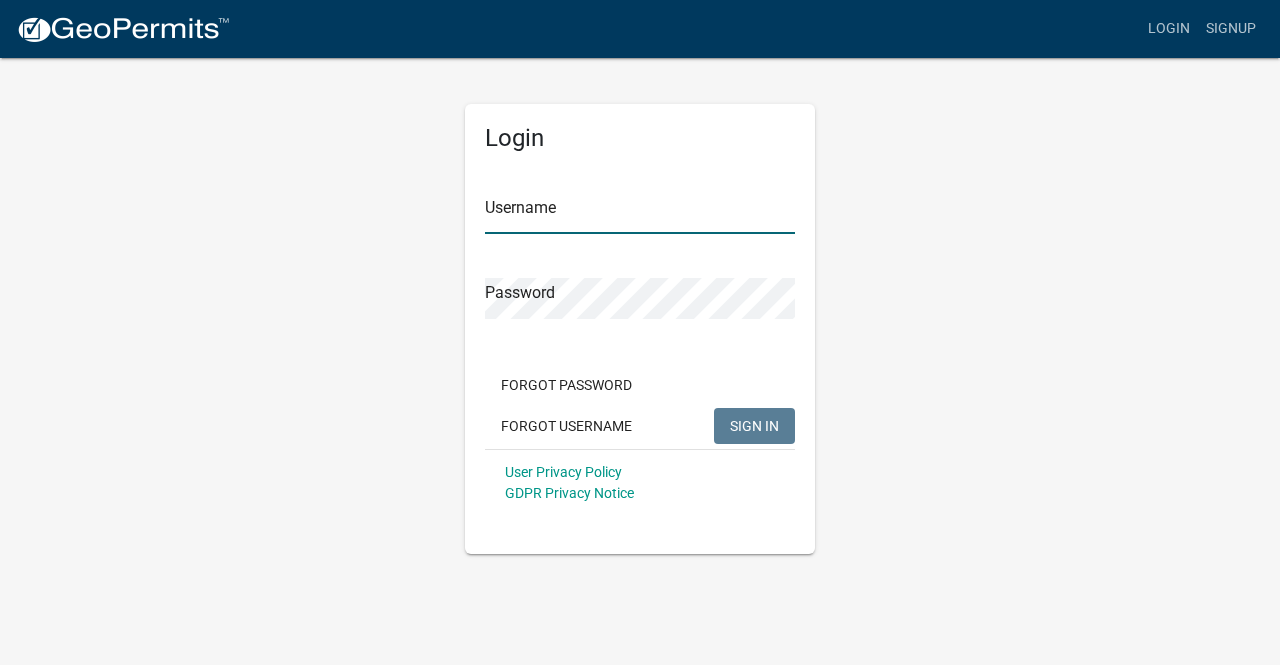 type on "[USERNAME]@example.com" 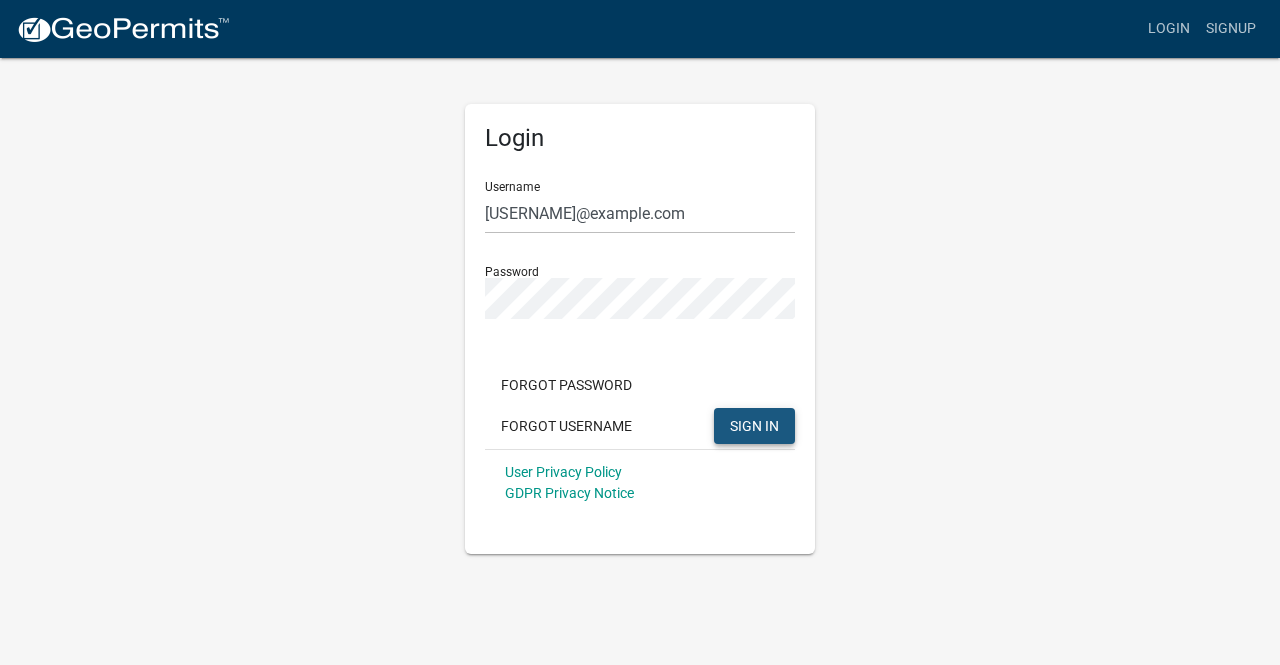 click on "SIGN IN" 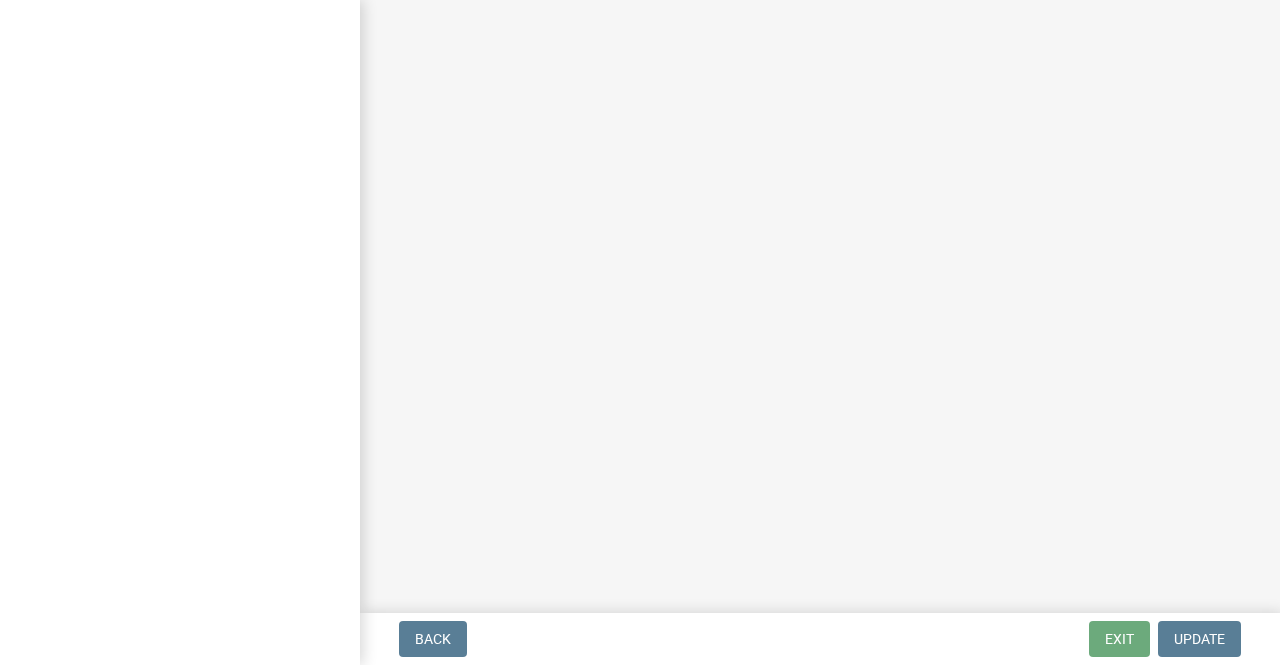 scroll, scrollTop: 0, scrollLeft: 0, axis: both 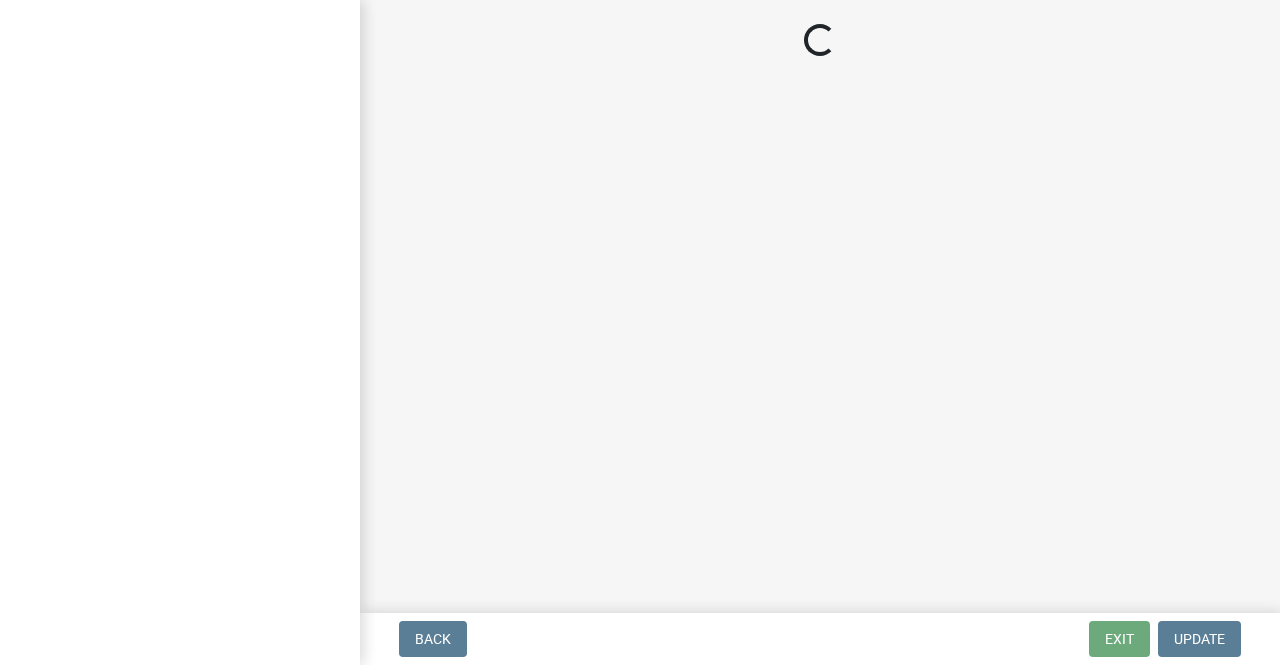 select on "[UUID]" 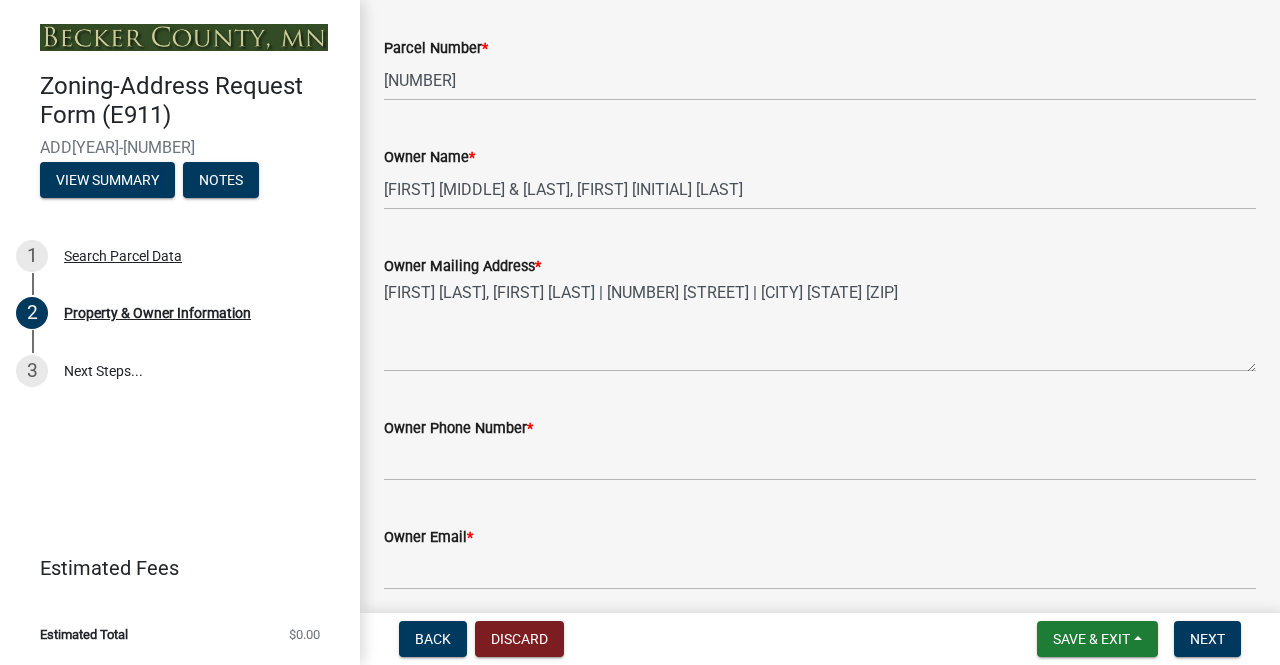 scroll, scrollTop: 165, scrollLeft: 0, axis: vertical 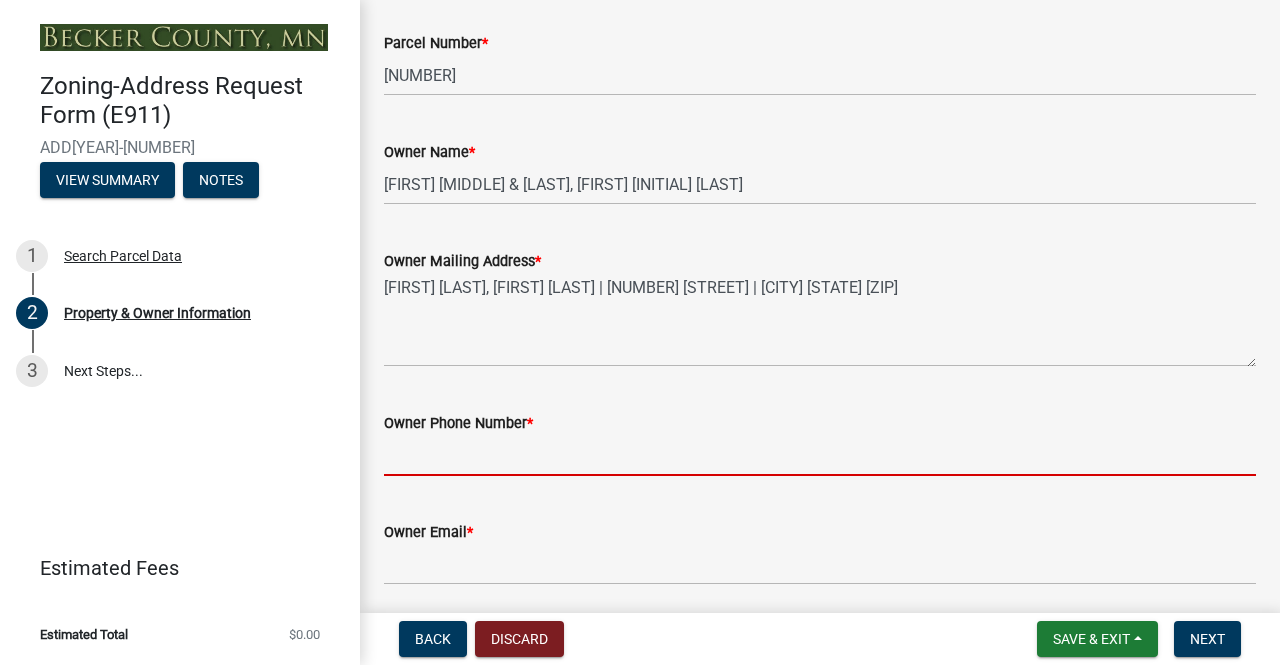 click on "Owner Phone Number  *" at bounding box center [820, 455] 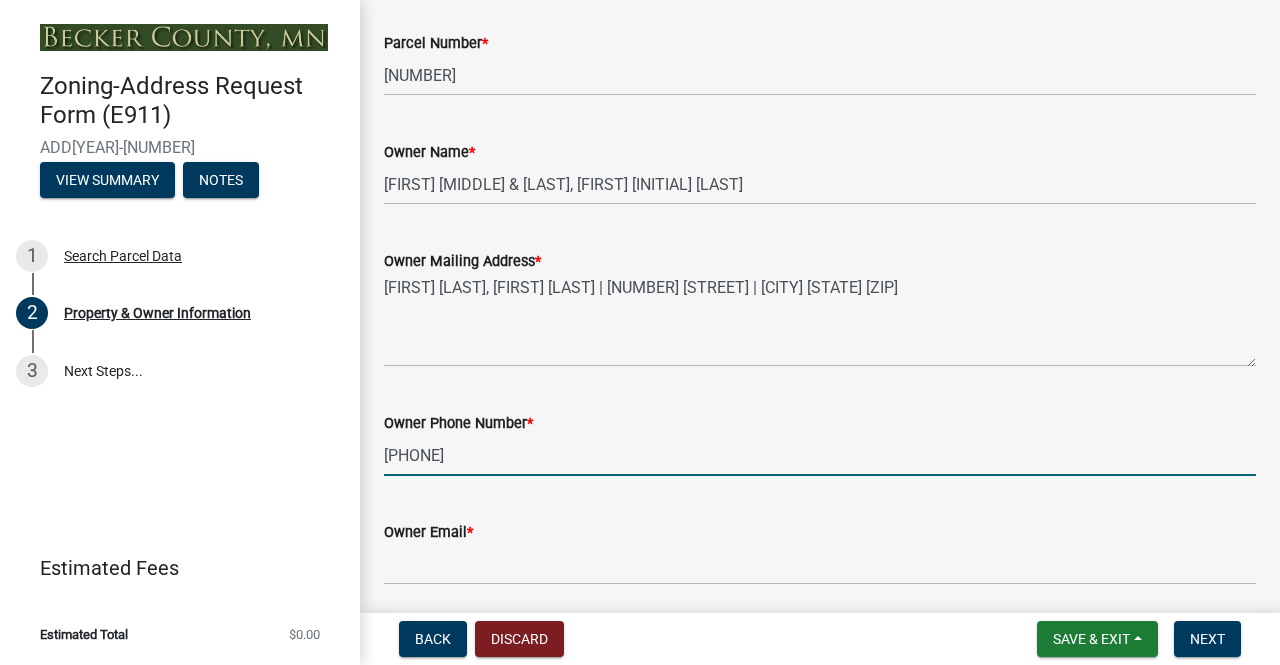 type on "[PHONE]" 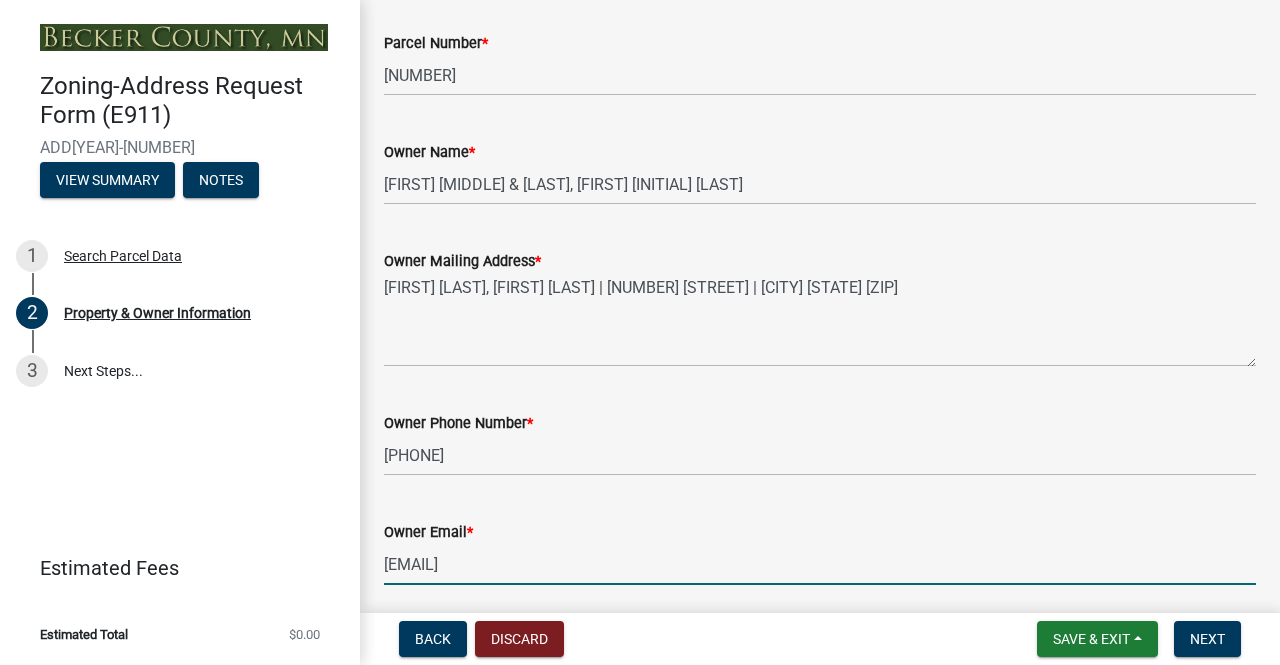 type on "[EMAIL]" 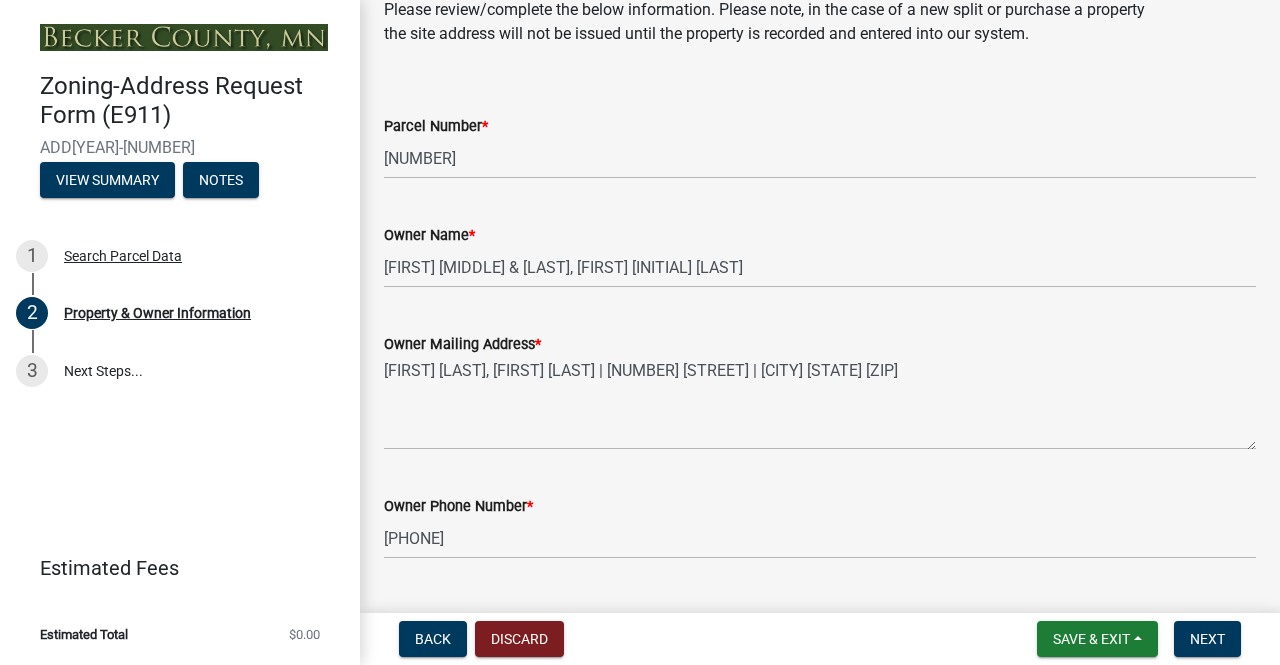 scroll, scrollTop: 116, scrollLeft: 0, axis: vertical 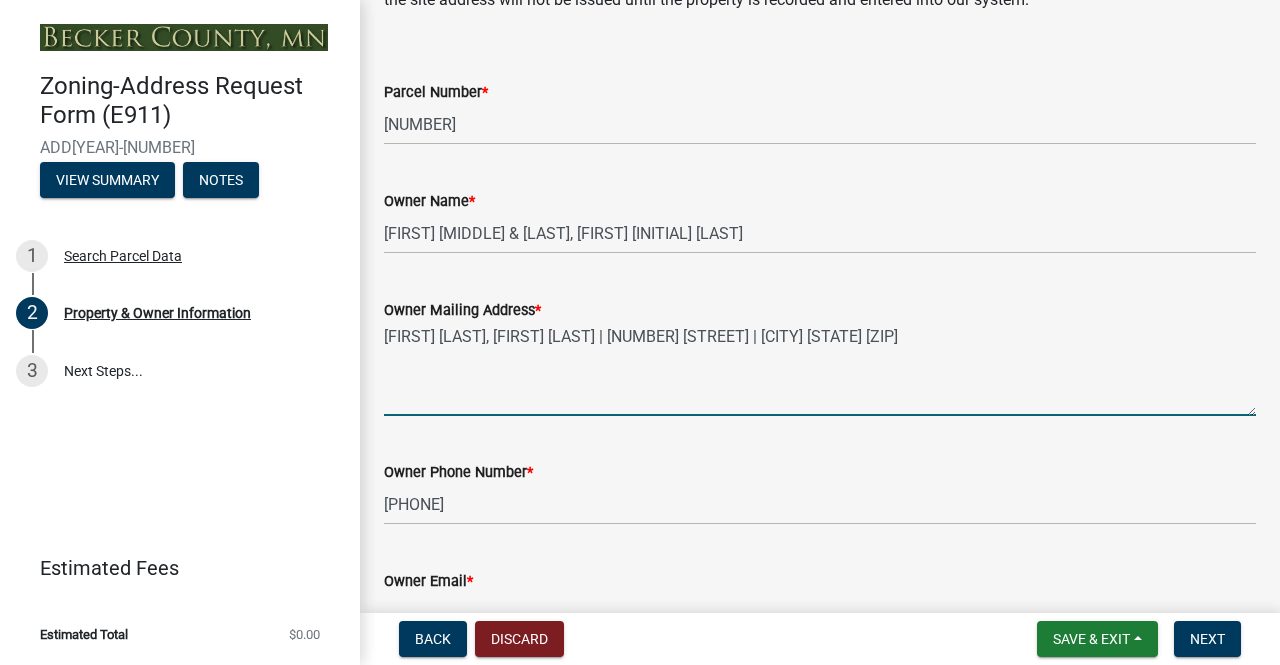 click on "[FIRST] [LAST], [FIRST] [LAST] | [NUMBER] [STREET] | [CITY] [STATE] [ZIP]" at bounding box center [820, 369] 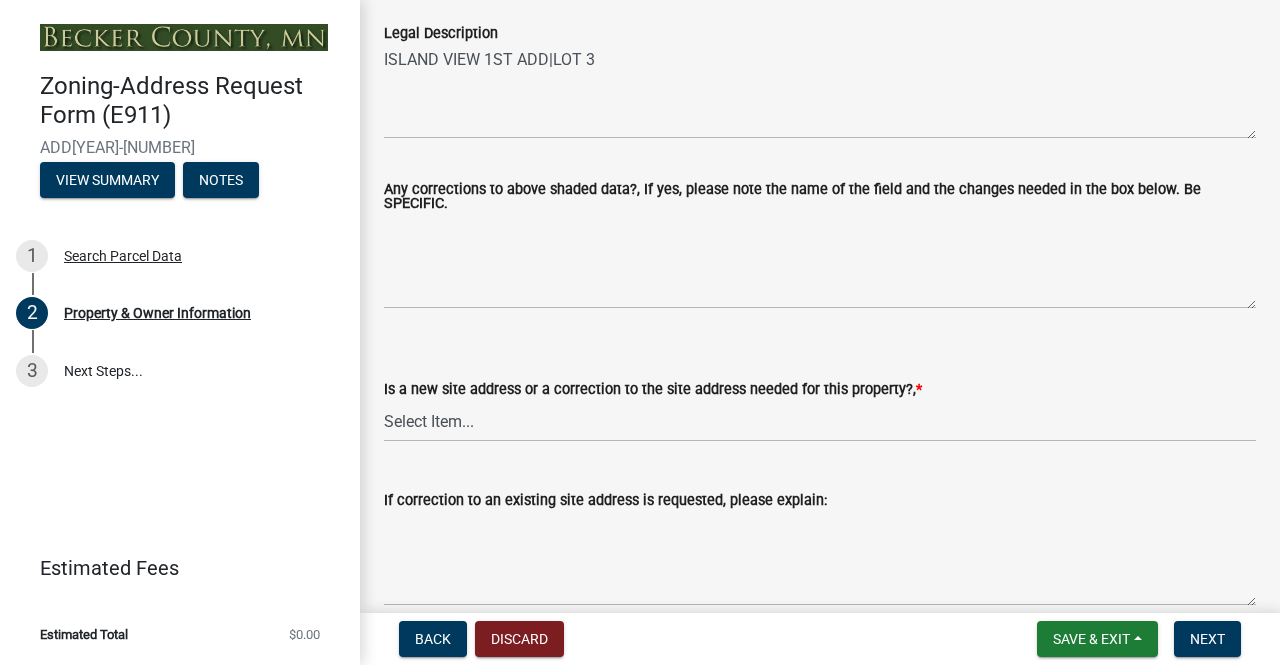 scroll, scrollTop: 1022, scrollLeft: 0, axis: vertical 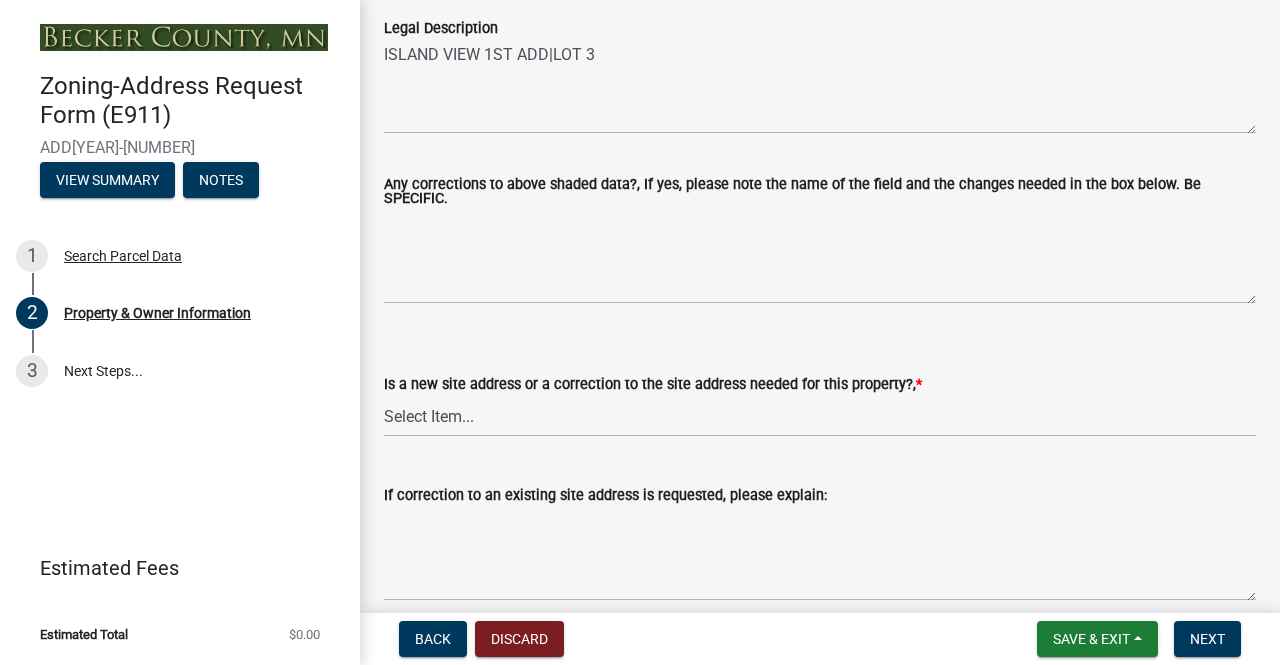 type on "[FIRST] [LAST], [FIRST] [LAST] | [NUMBER] [STREET] | [CITY] [STATE] [ZIP]" 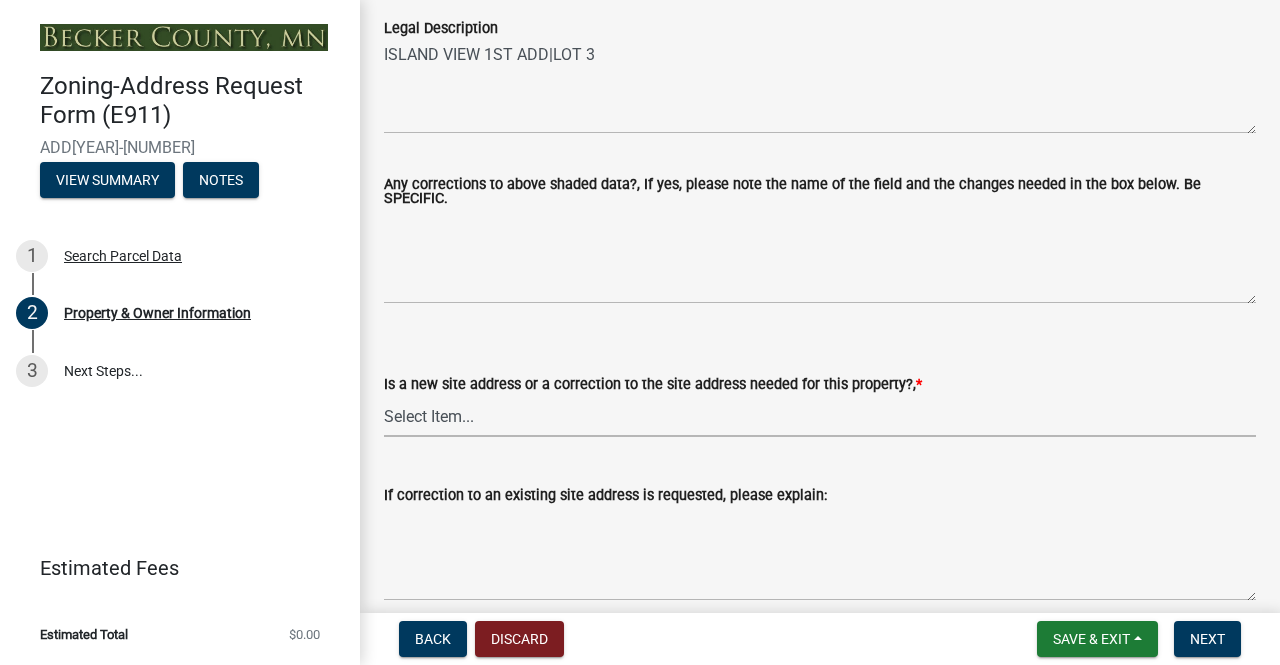 click on "Select Item...   New Site Address Needed   Correction to Site Address Needed   I already have a site address.  I need to order the sign, post, mailbox support or combination of the above." at bounding box center [820, 416] 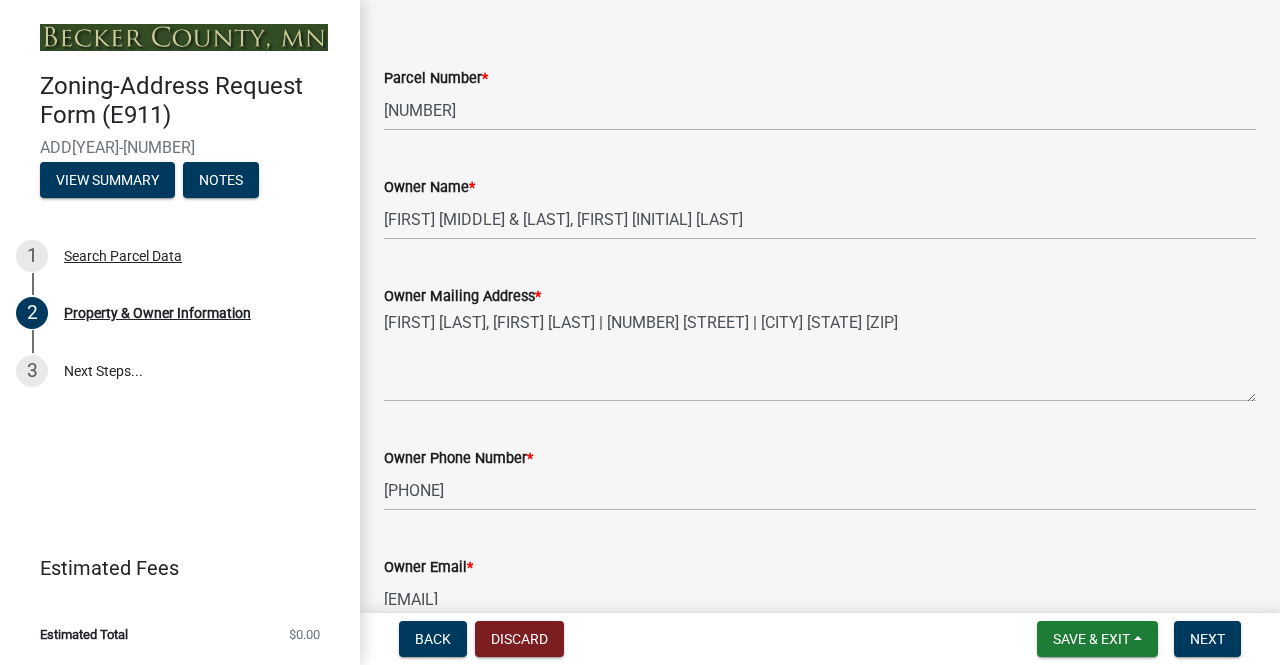 scroll, scrollTop: 96, scrollLeft: 0, axis: vertical 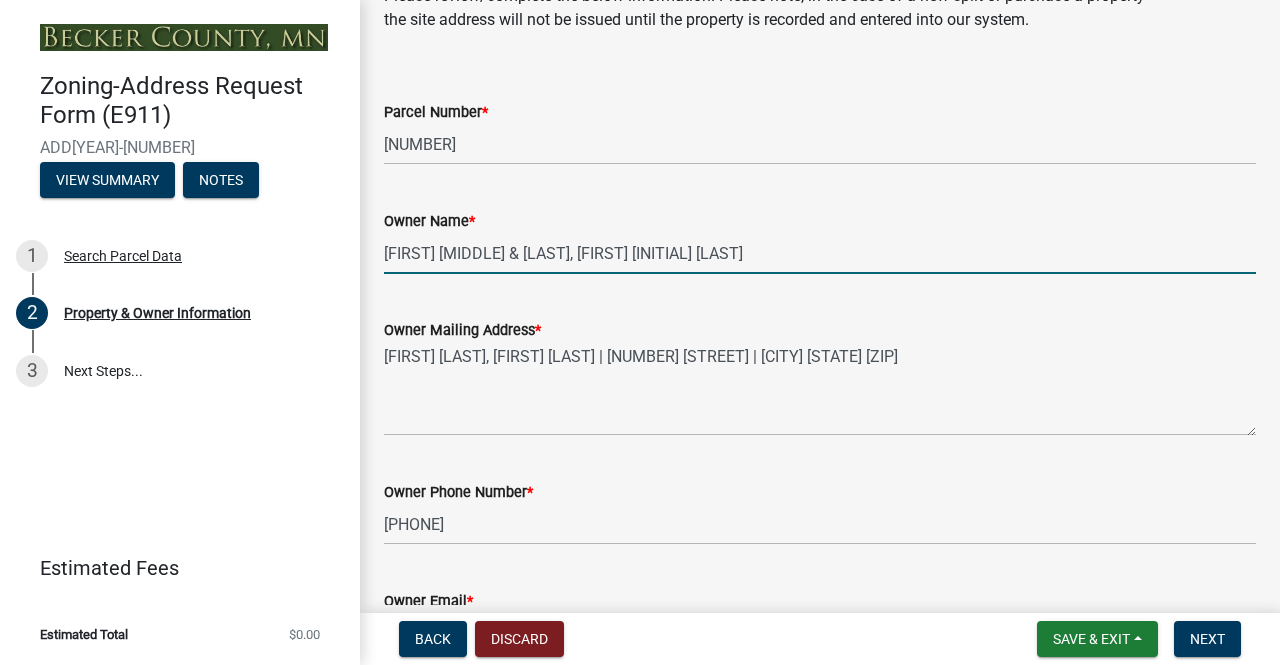 click on "[FIRST] [MIDDLE] & [LAST], [FIRST] [INITIAL] [LAST]" at bounding box center [820, 253] 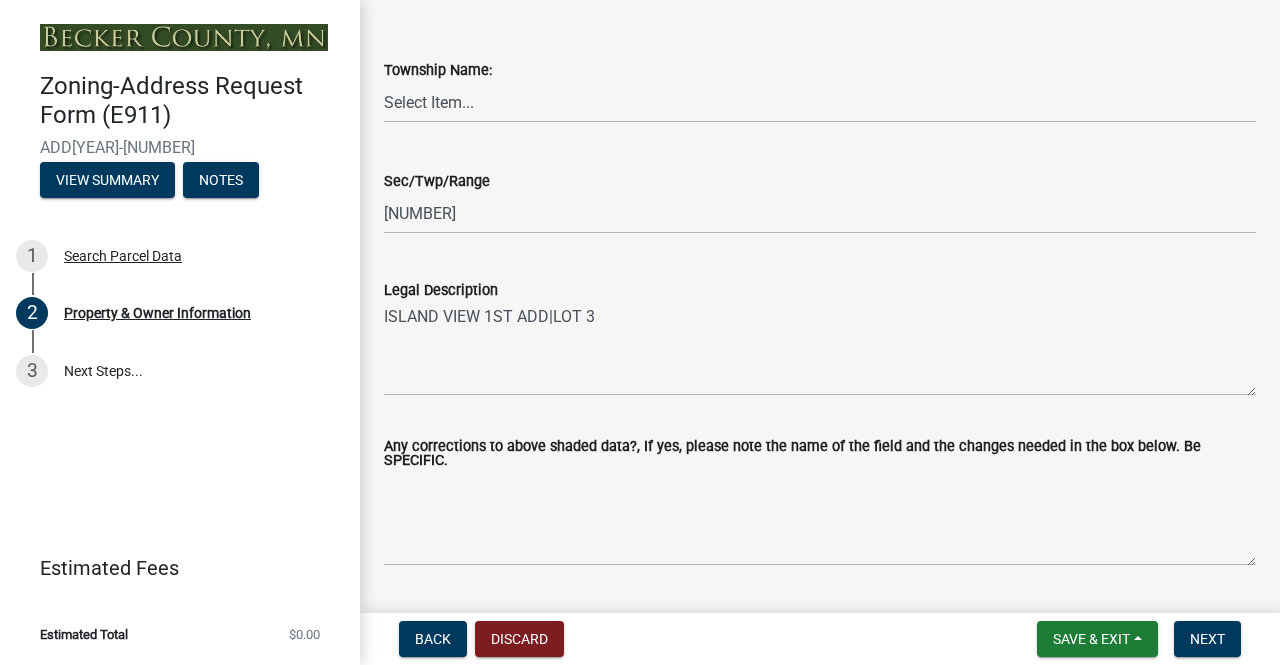 scroll, scrollTop: 762, scrollLeft: 0, axis: vertical 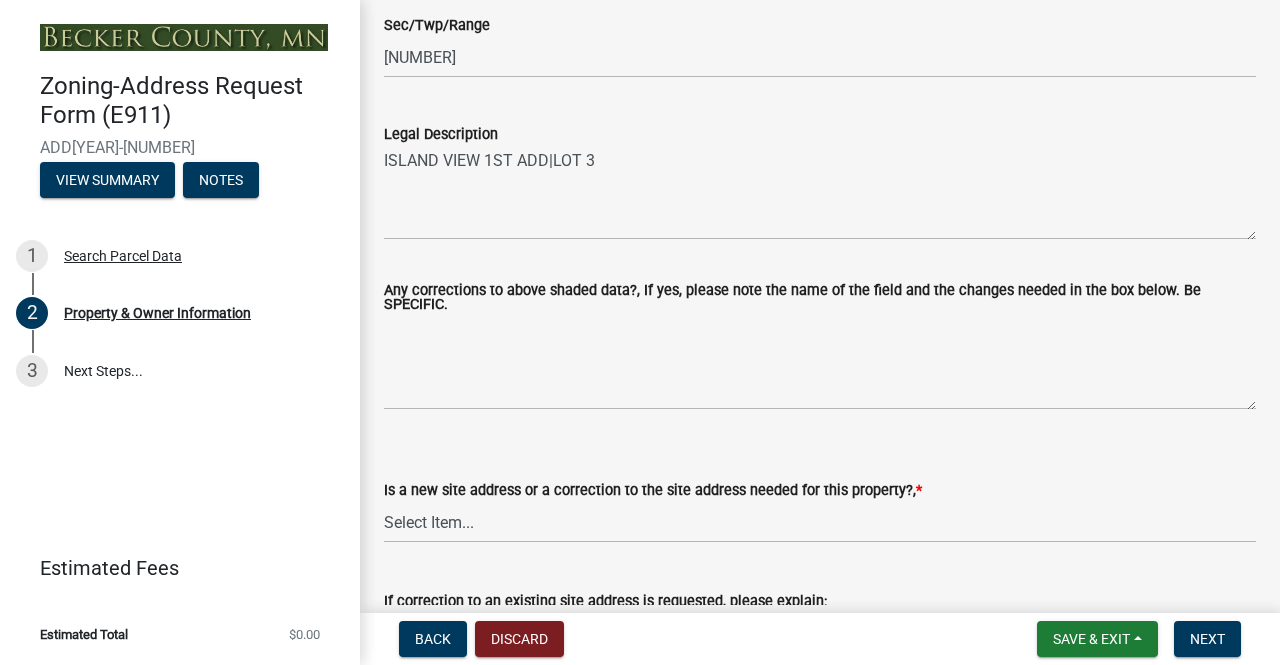 type on "[FIRST] [LAST], [FIRST] [LAST]" 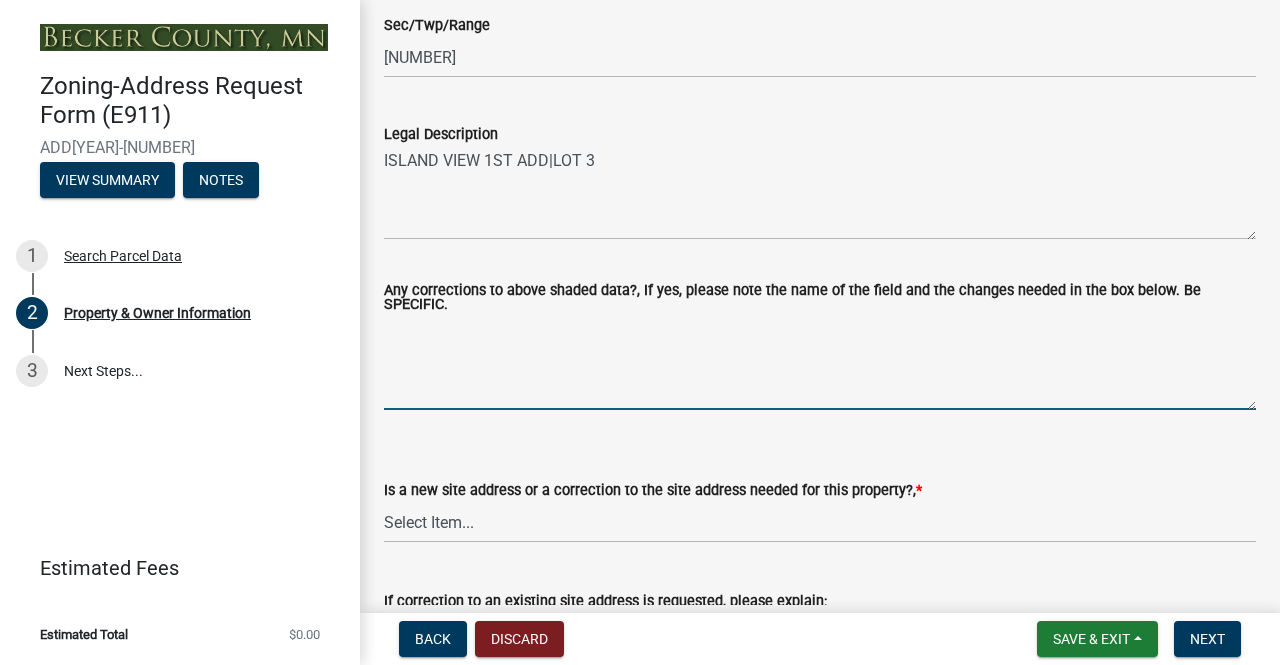 click on "Any corrections to above shaded data?, If yes, please note the name of the field and the changes needed in the box below.  Be SPECIFIC." at bounding box center [820, 363] 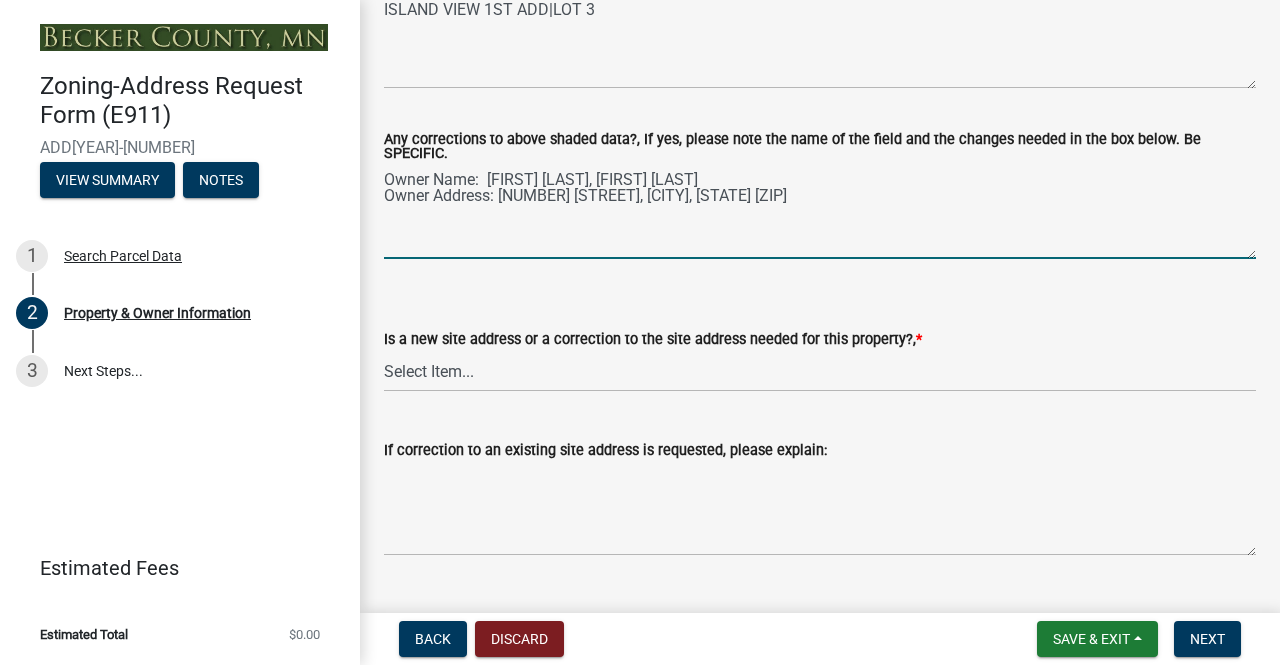 scroll, scrollTop: 1338, scrollLeft: 0, axis: vertical 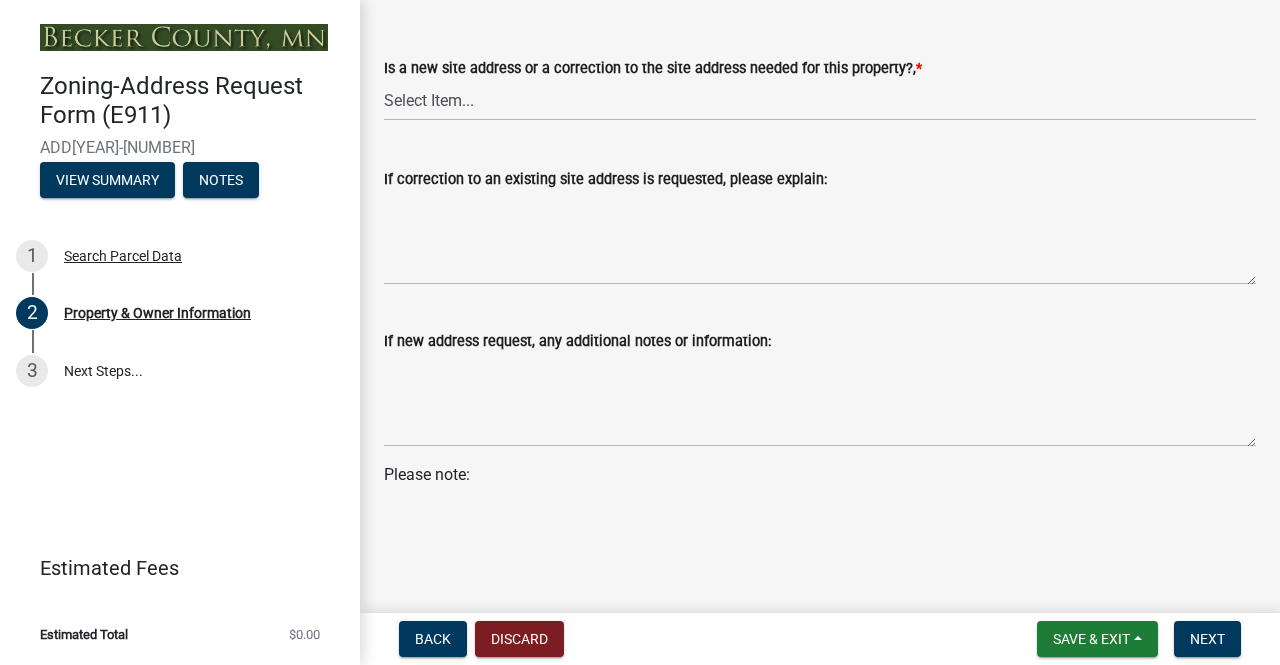 type on "Owner Name:  [FIRST] [LAST], [FIRST] [LAST]
Owner Address: [NUMBER] [STREET], [CITY], [STATE] [ZIP]" 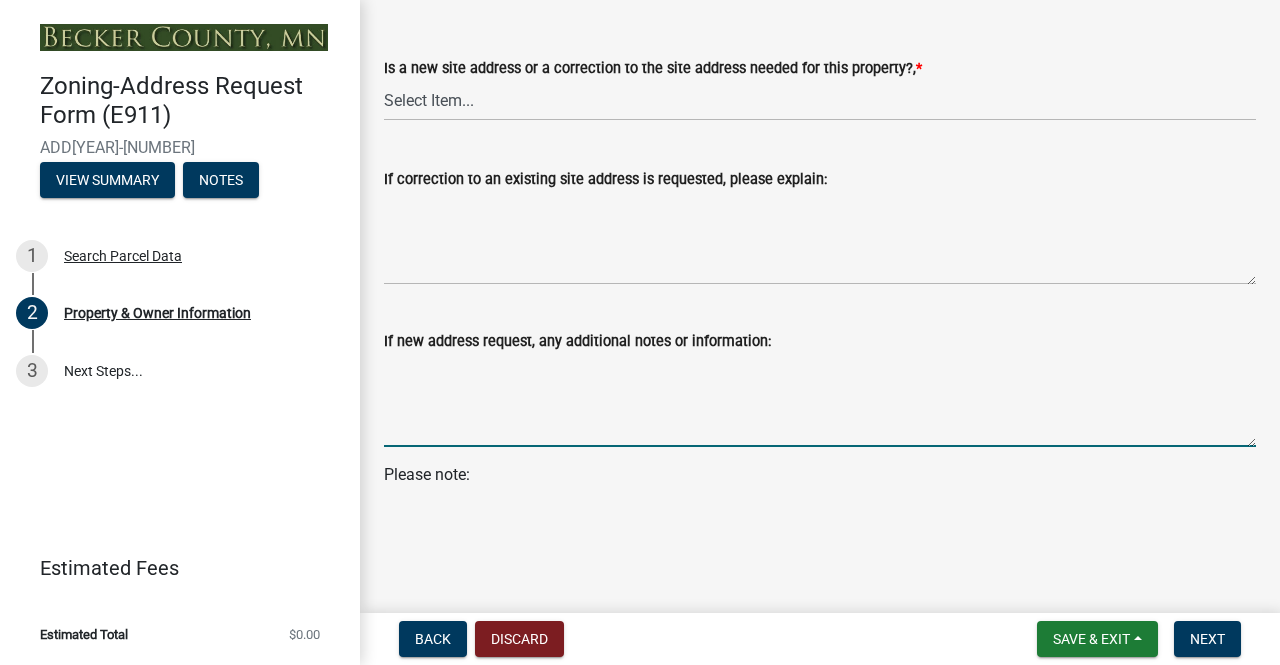 click on "If new address request, any additional notes or information:" at bounding box center (820, 400) 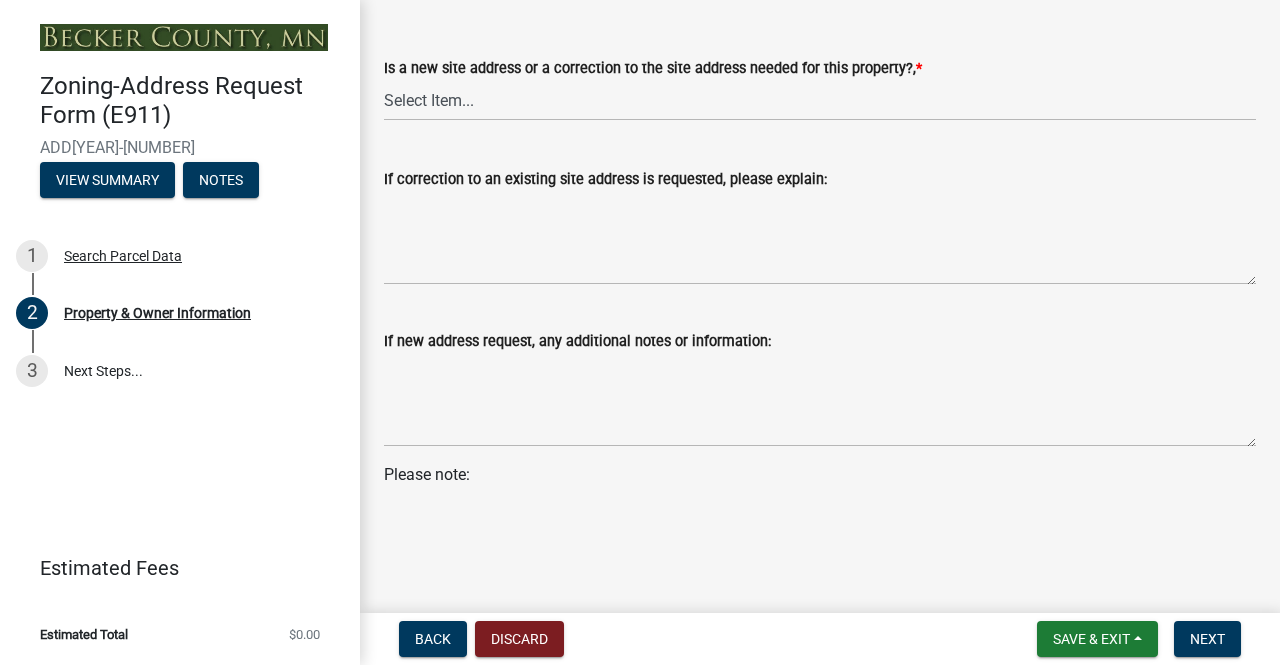 click on "Please note:" 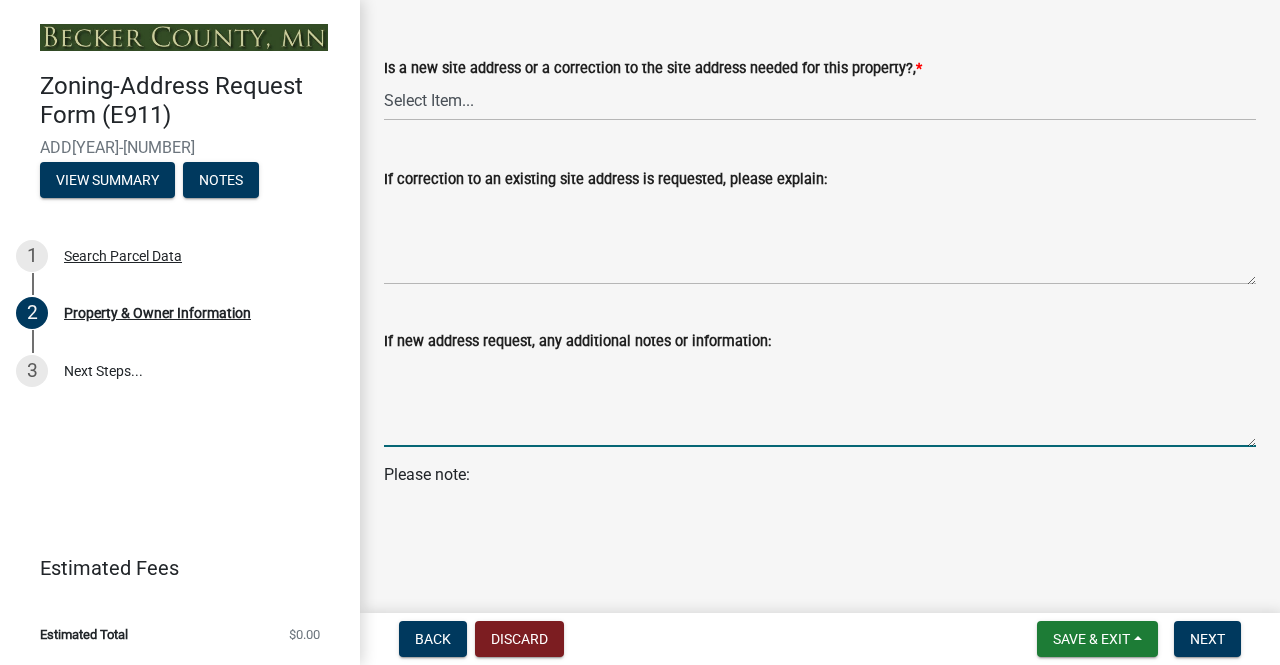 click on "If new address request, any additional notes or information:" at bounding box center (820, 400) 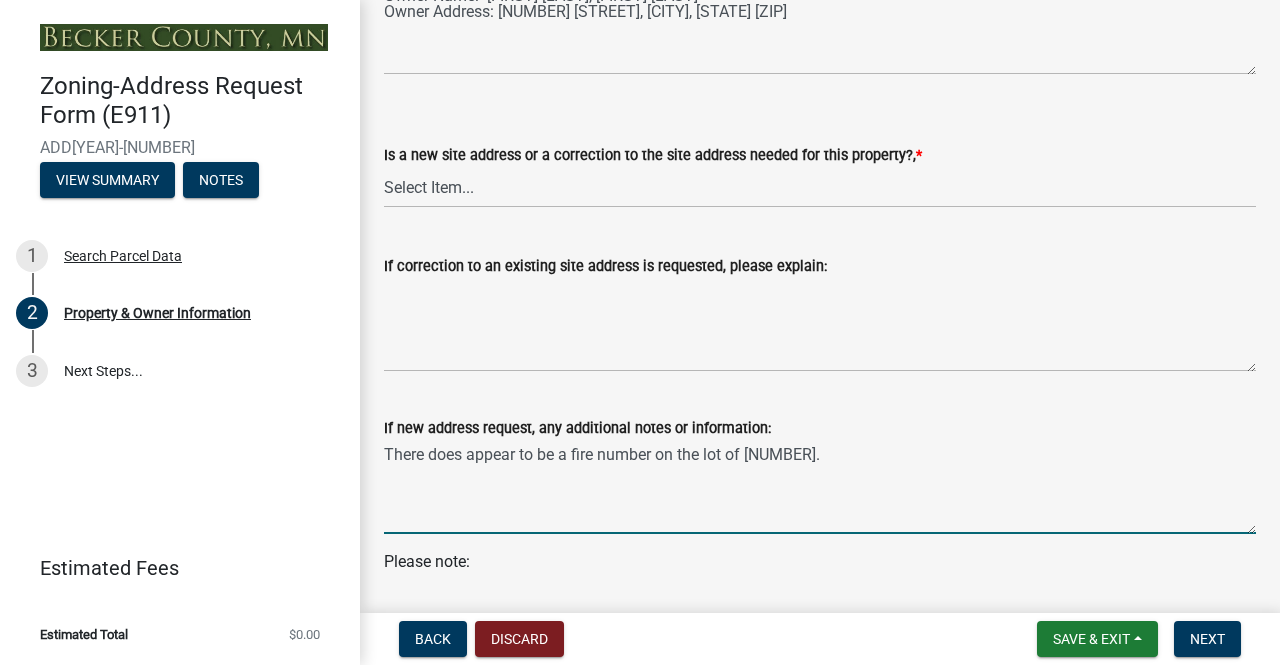scroll, scrollTop: 1338, scrollLeft: 0, axis: vertical 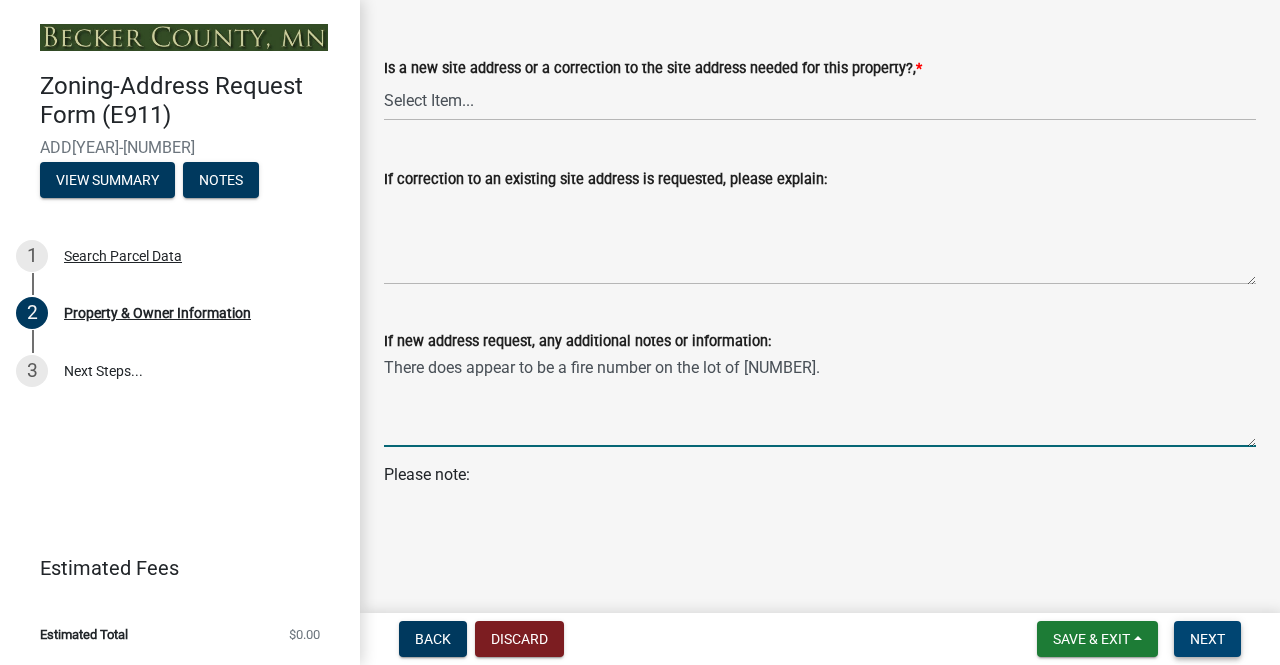 type on "There does appear to be a fire number on the lot of [NUMBER]." 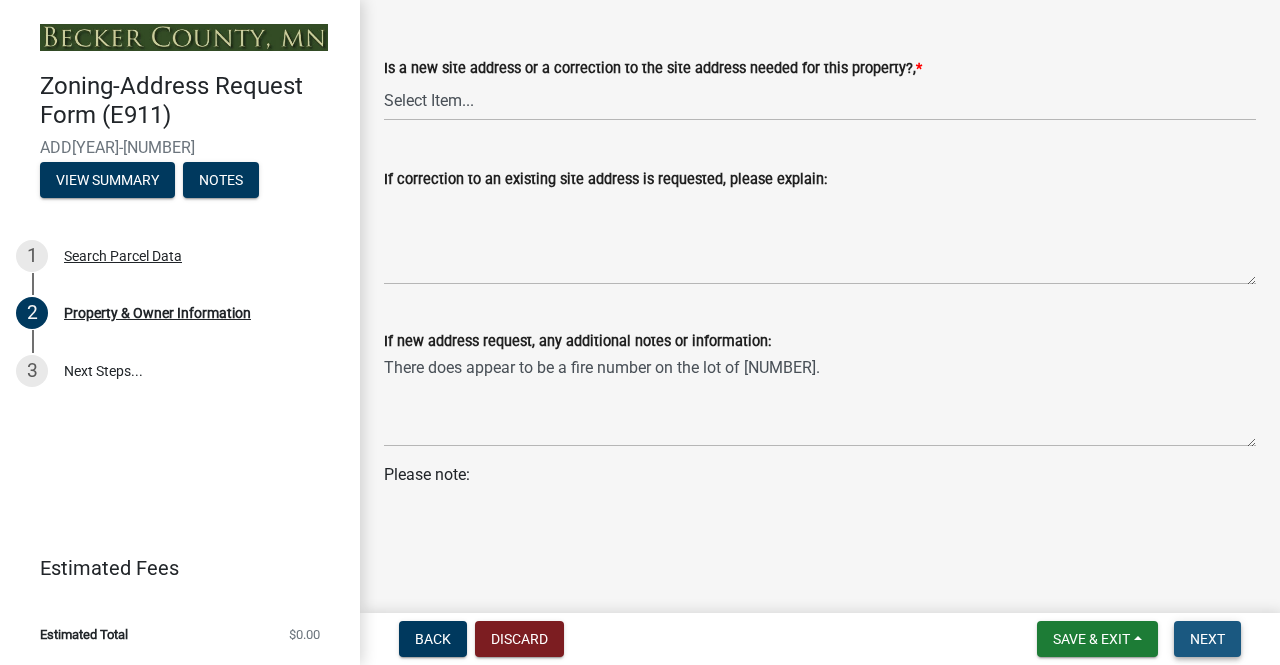 click on "Next" at bounding box center (1207, 639) 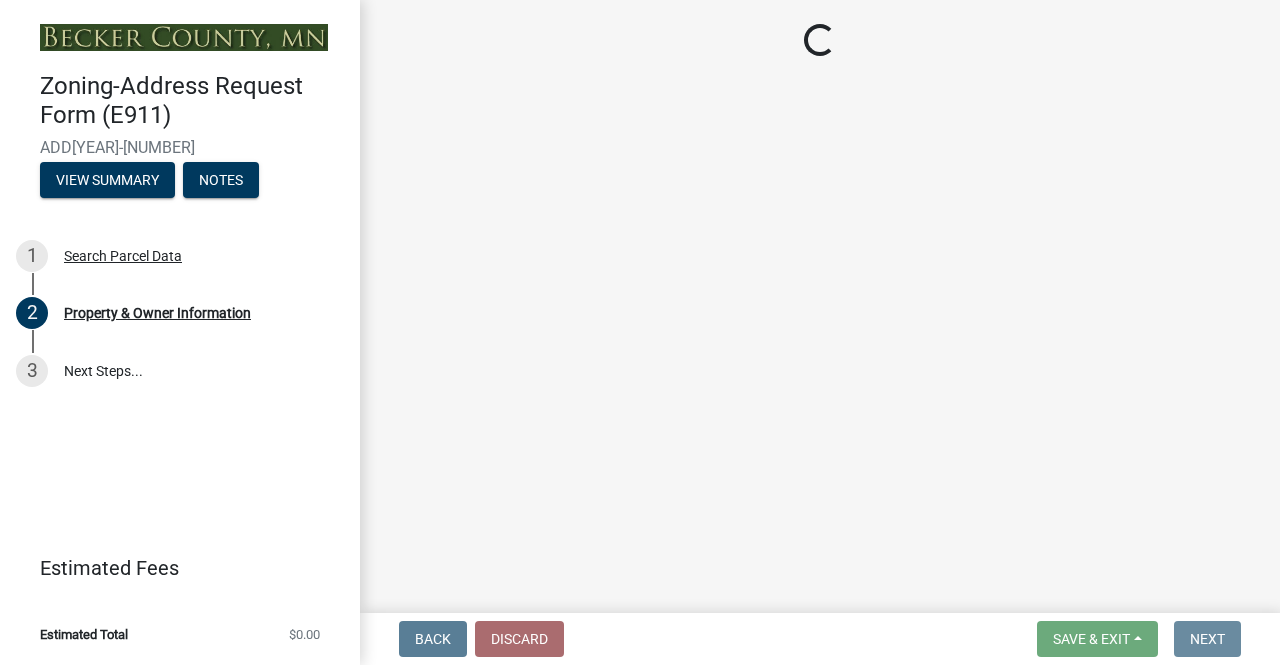 scroll, scrollTop: 0, scrollLeft: 0, axis: both 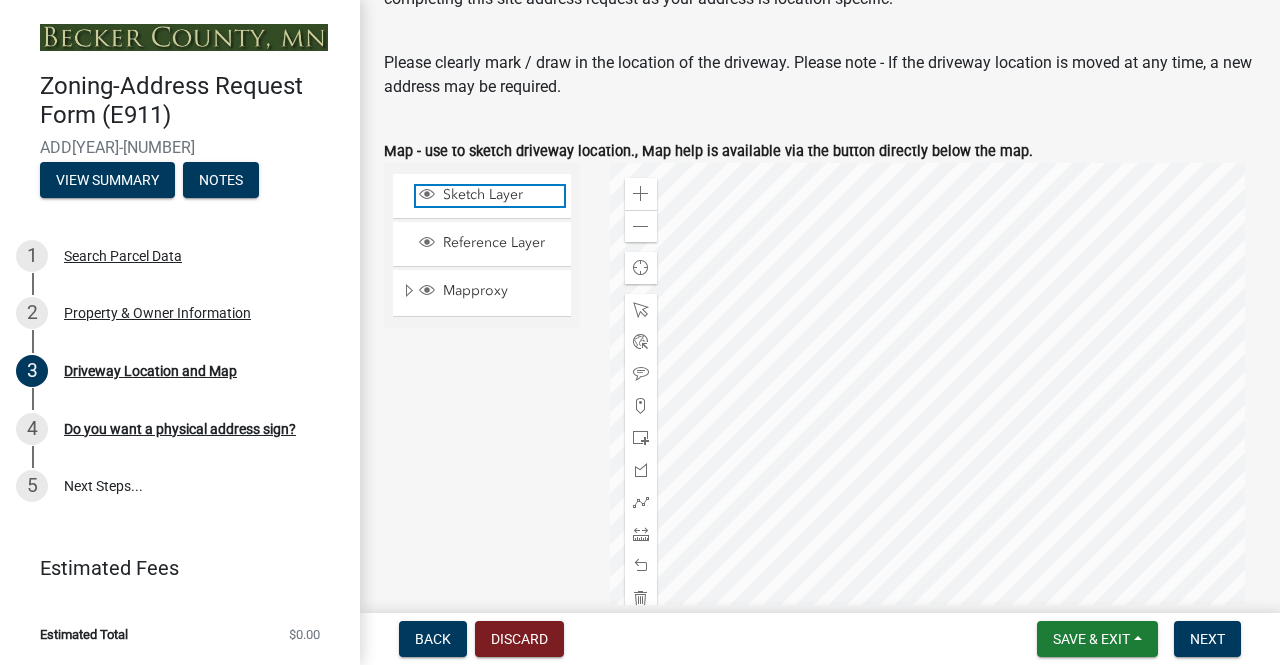 click on "Sketch Layer" at bounding box center [501, 195] 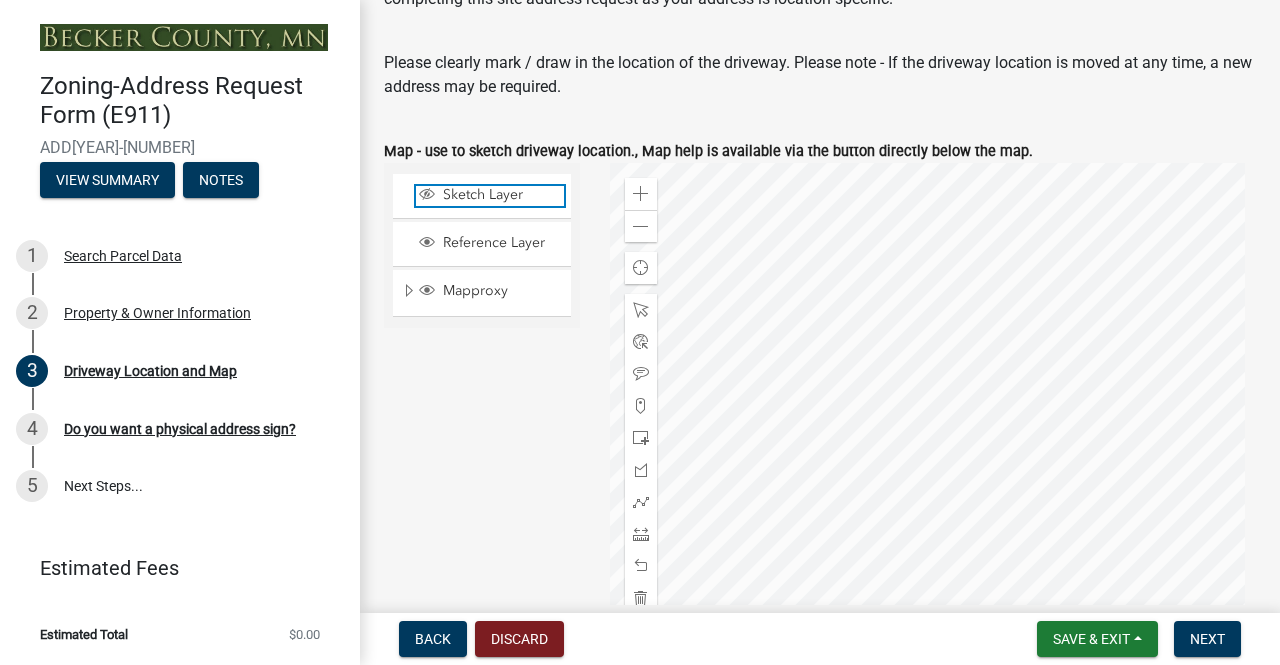 click on "Sketch Layer" at bounding box center (501, 195) 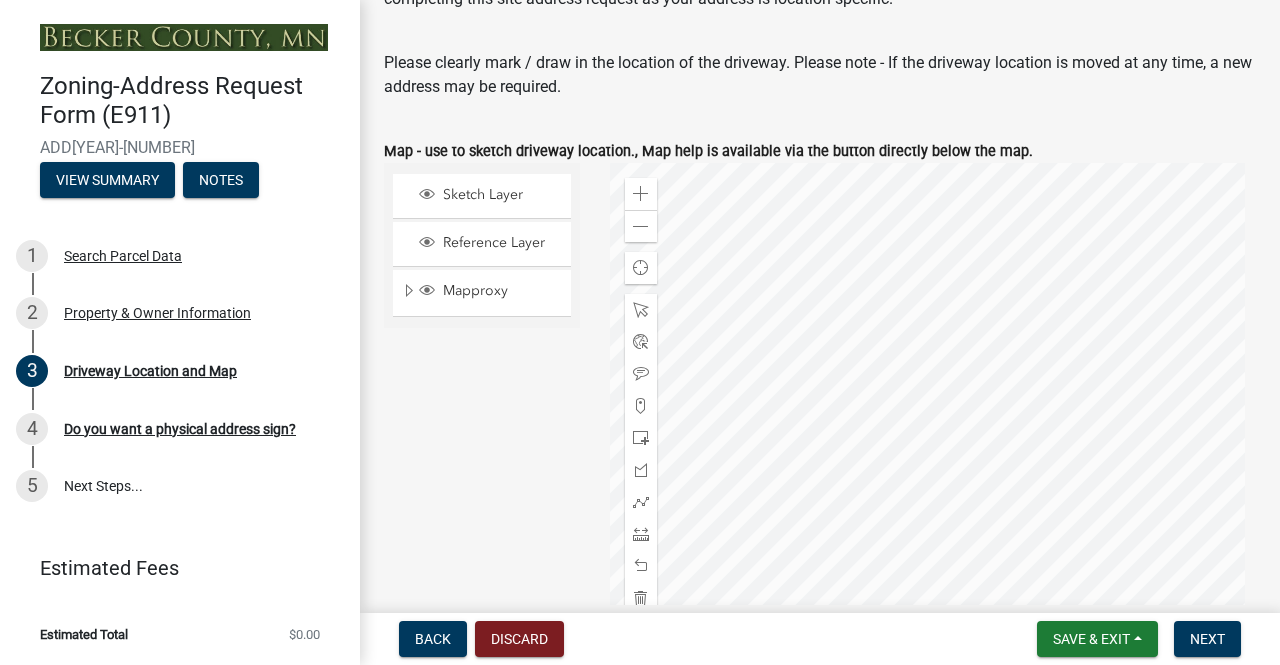 click 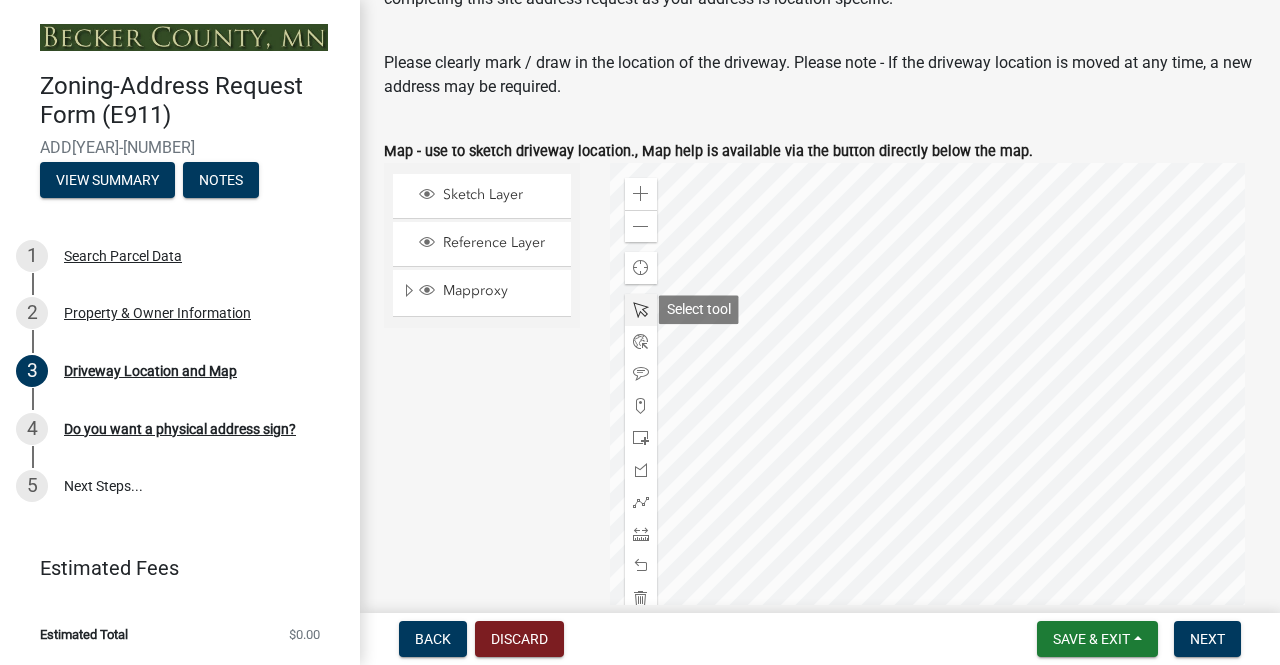 click 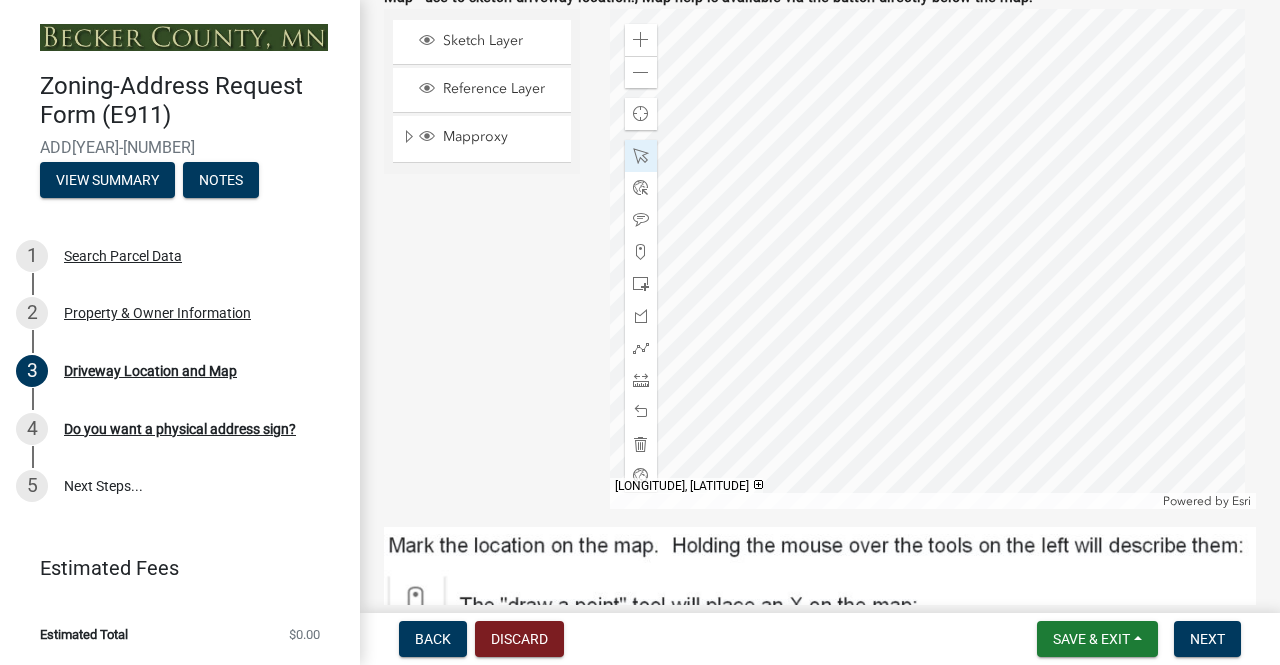 scroll, scrollTop: 355, scrollLeft: 0, axis: vertical 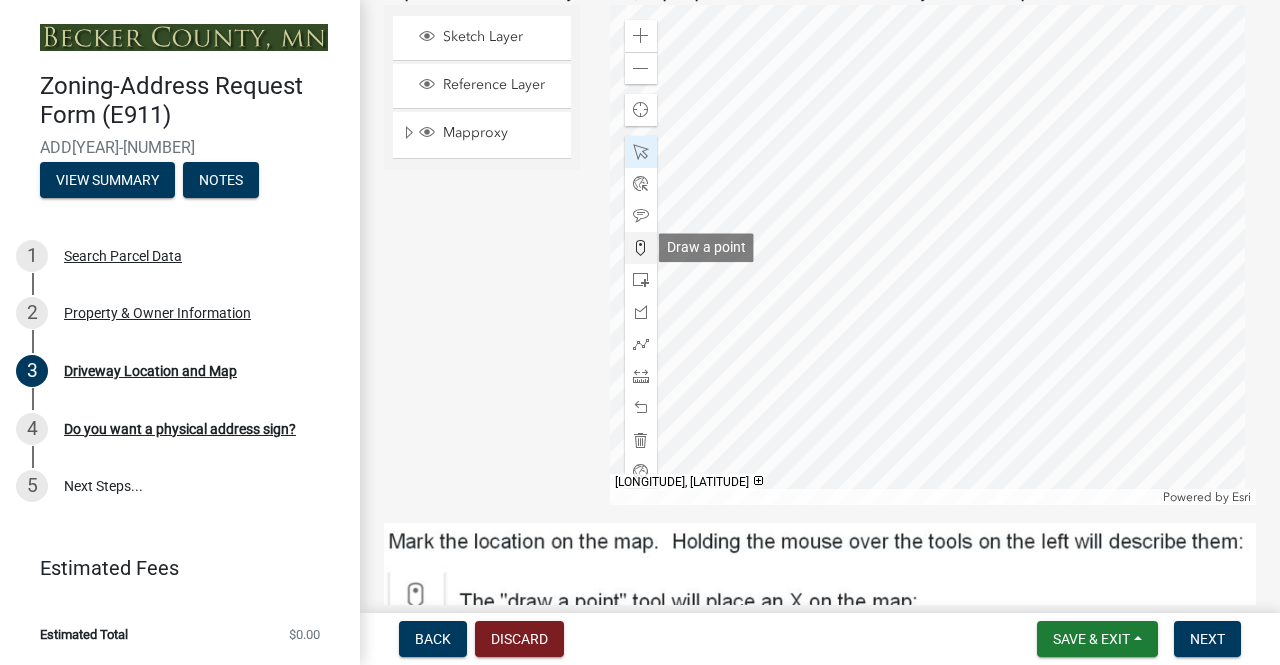 click 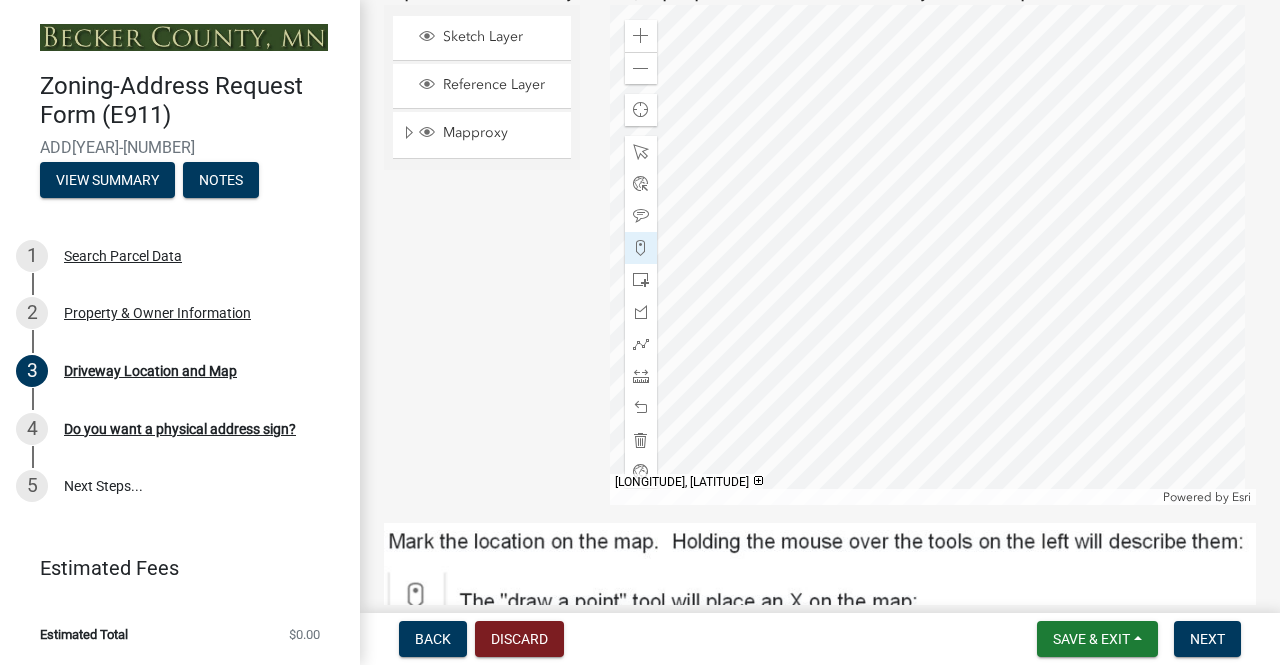 click 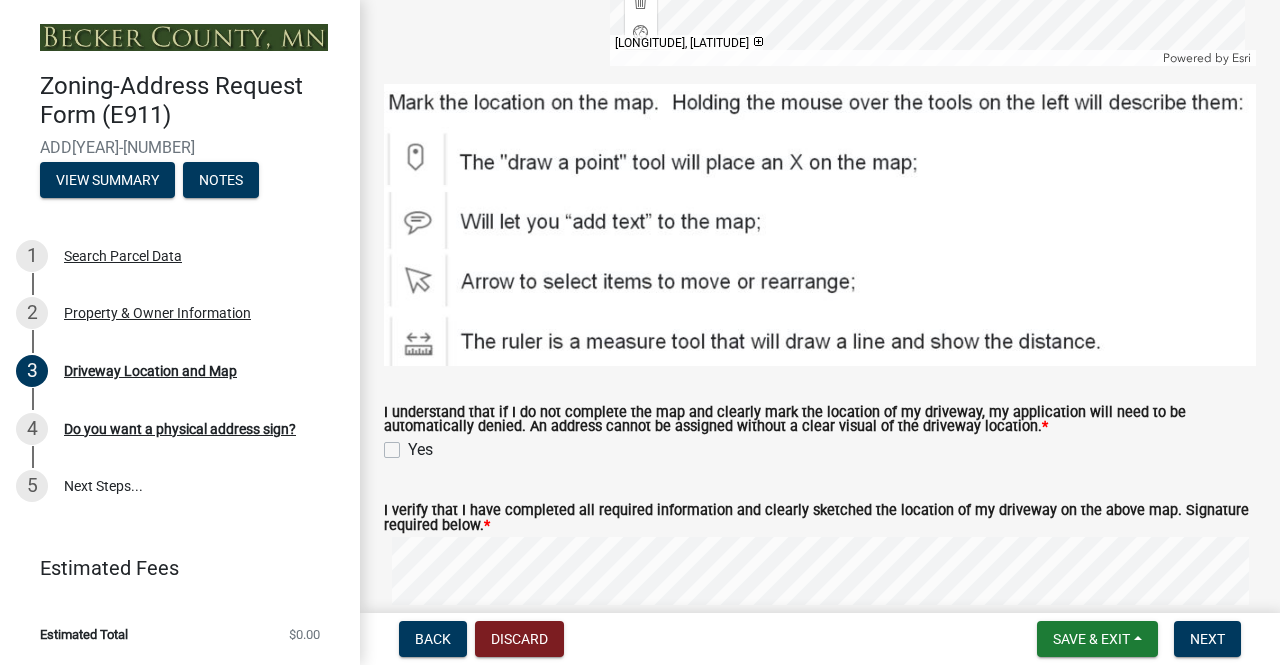 scroll, scrollTop: 800, scrollLeft: 0, axis: vertical 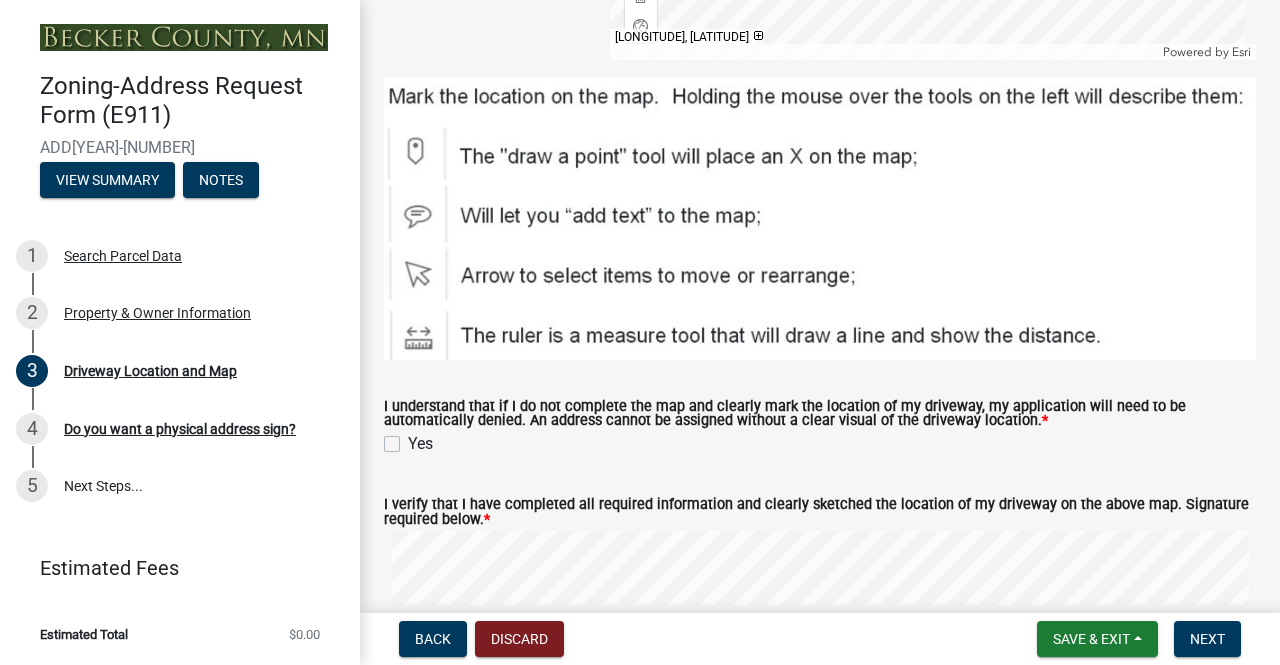 click on "Yes" 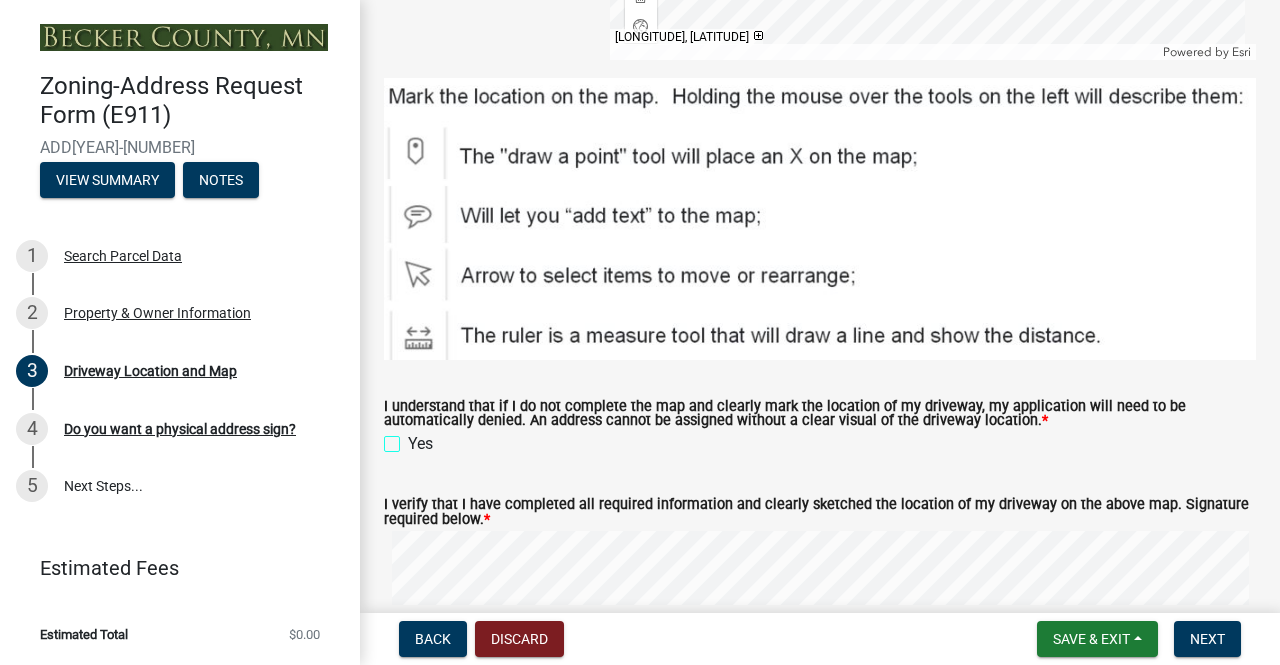 click on "Yes" at bounding box center [414, 438] 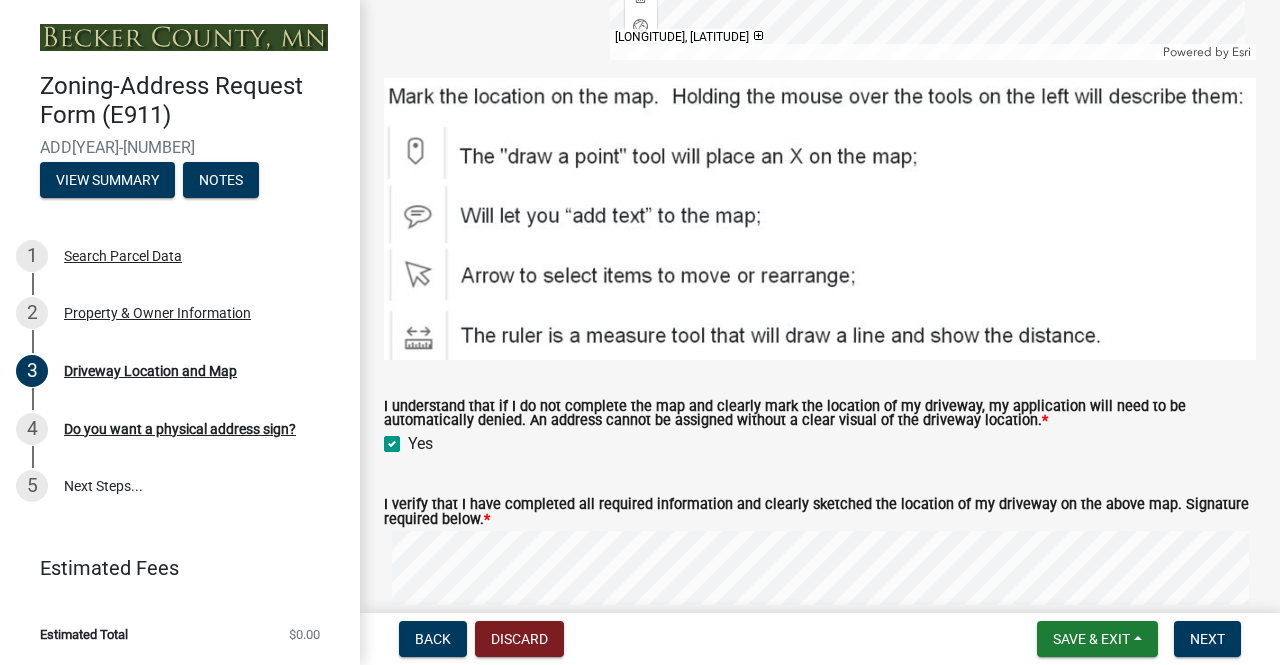 checkbox on "true" 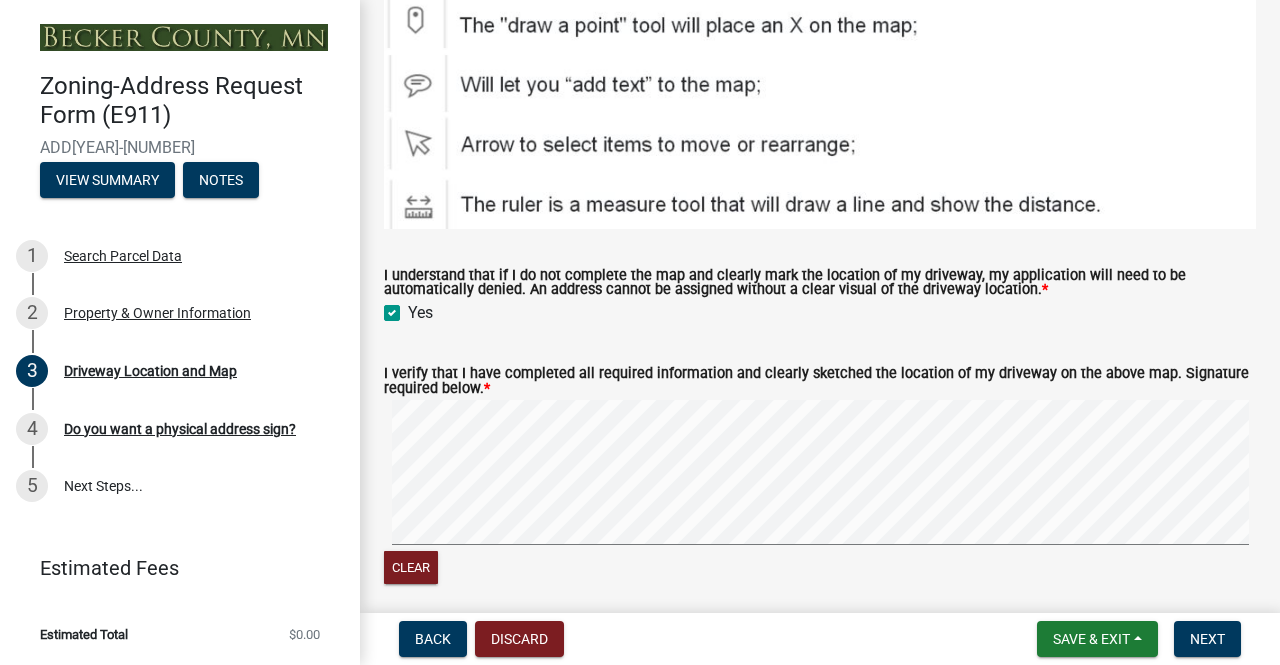 scroll, scrollTop: 1006, scrollLeft: 0, axis: vertical 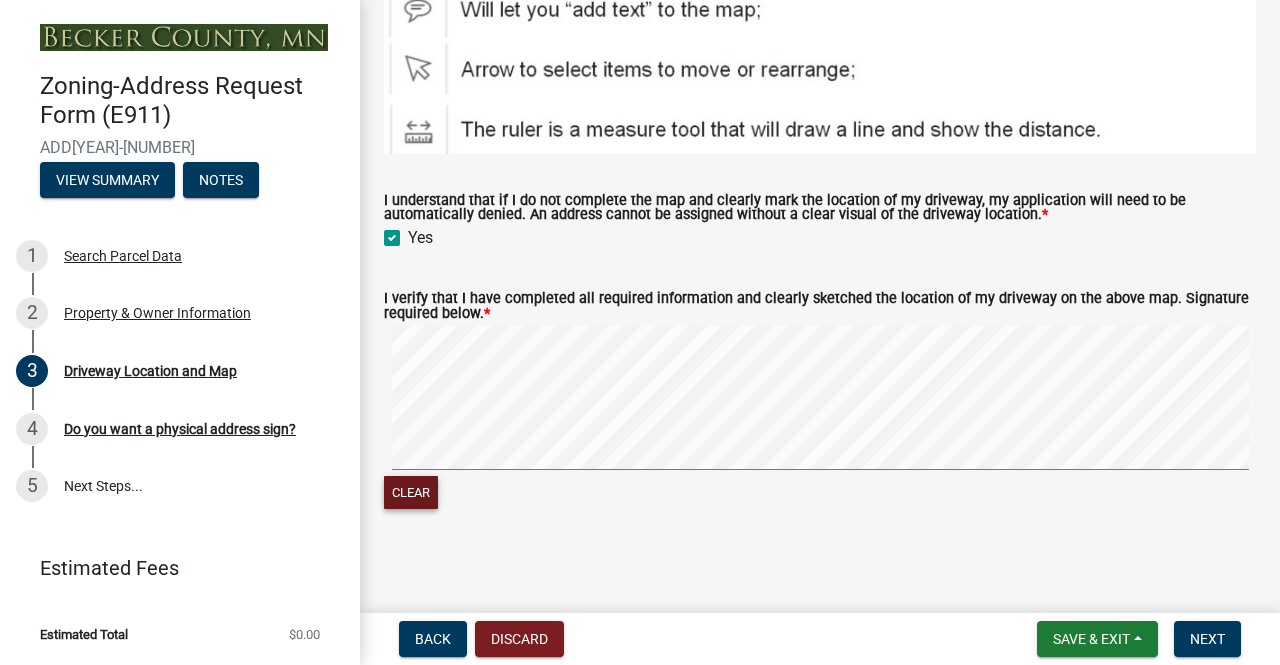 click on "Clear" 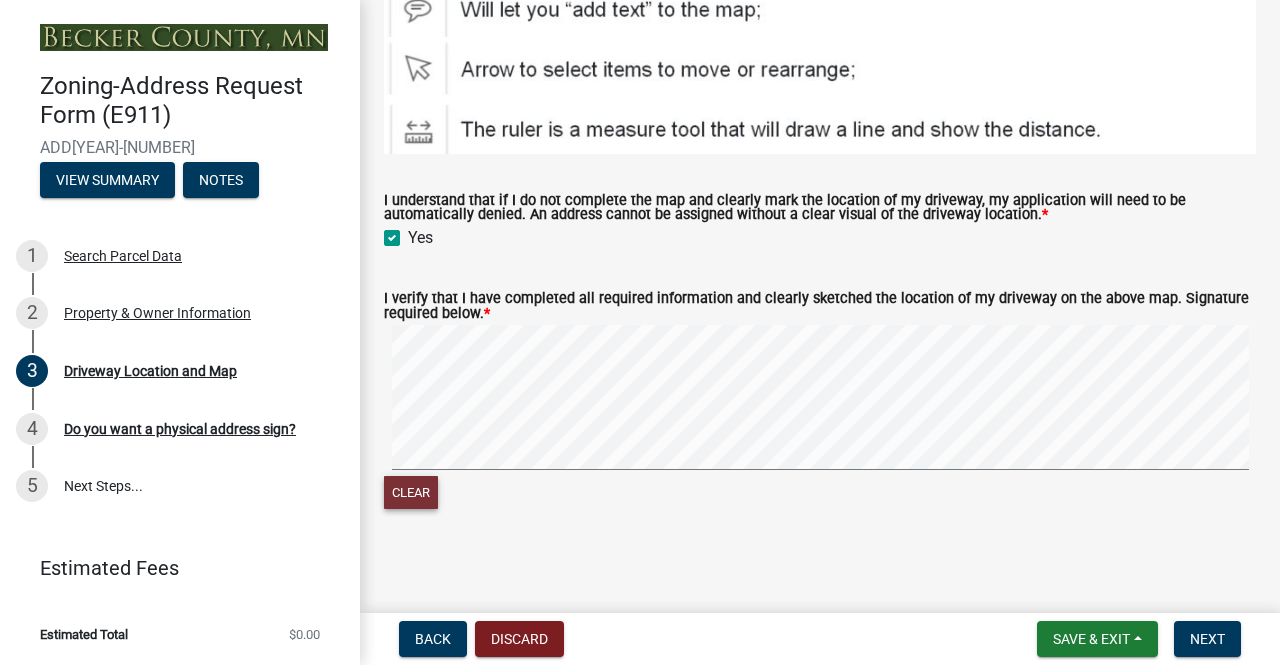 click on "Clear" 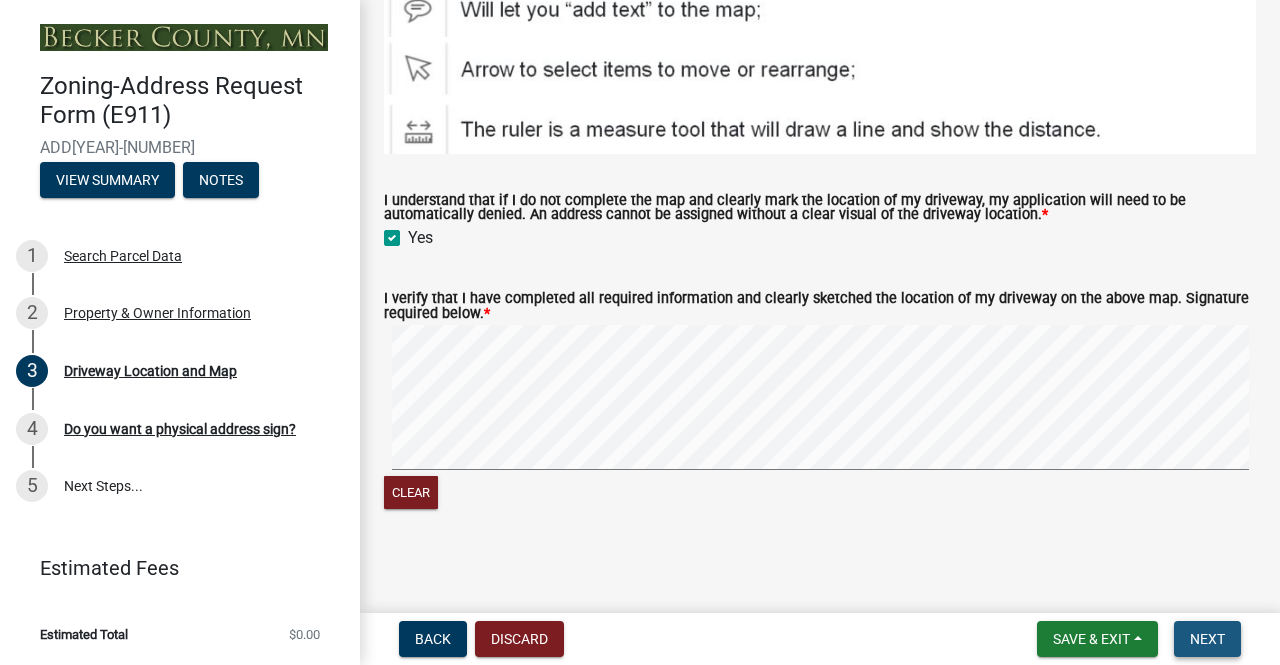 click on "Next" at bounding box center [1207, 639] 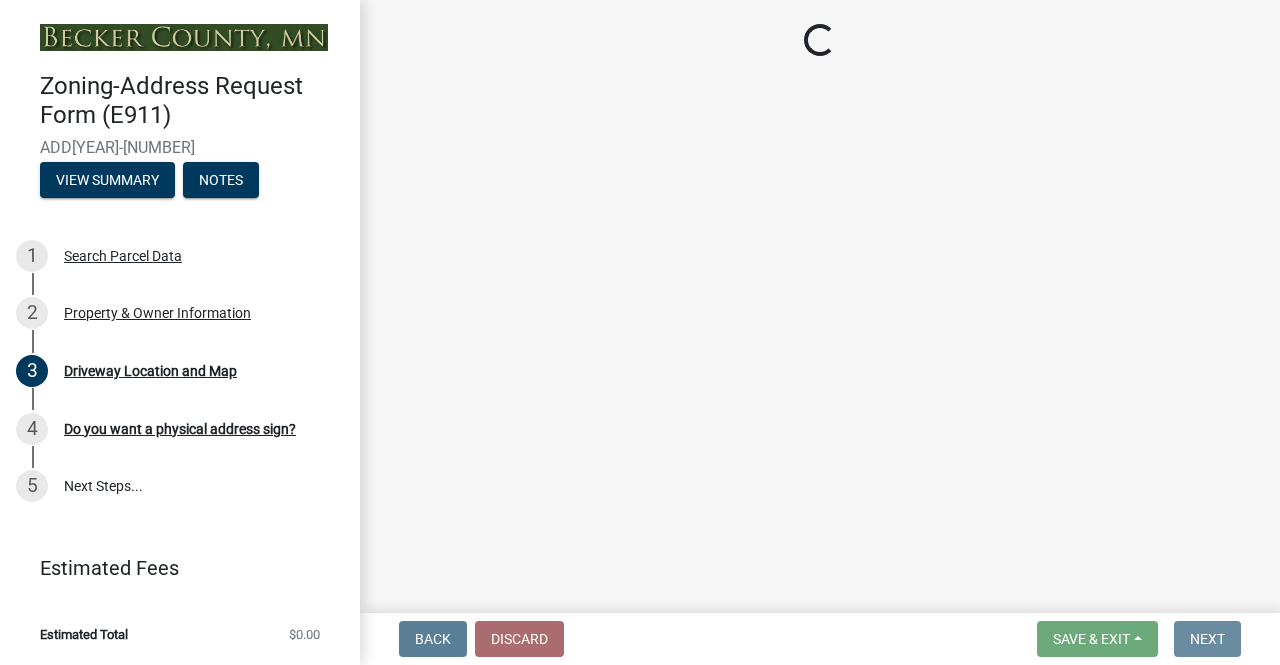 scroll, scrollTop: 0, scrollLeft: 0, axis: both 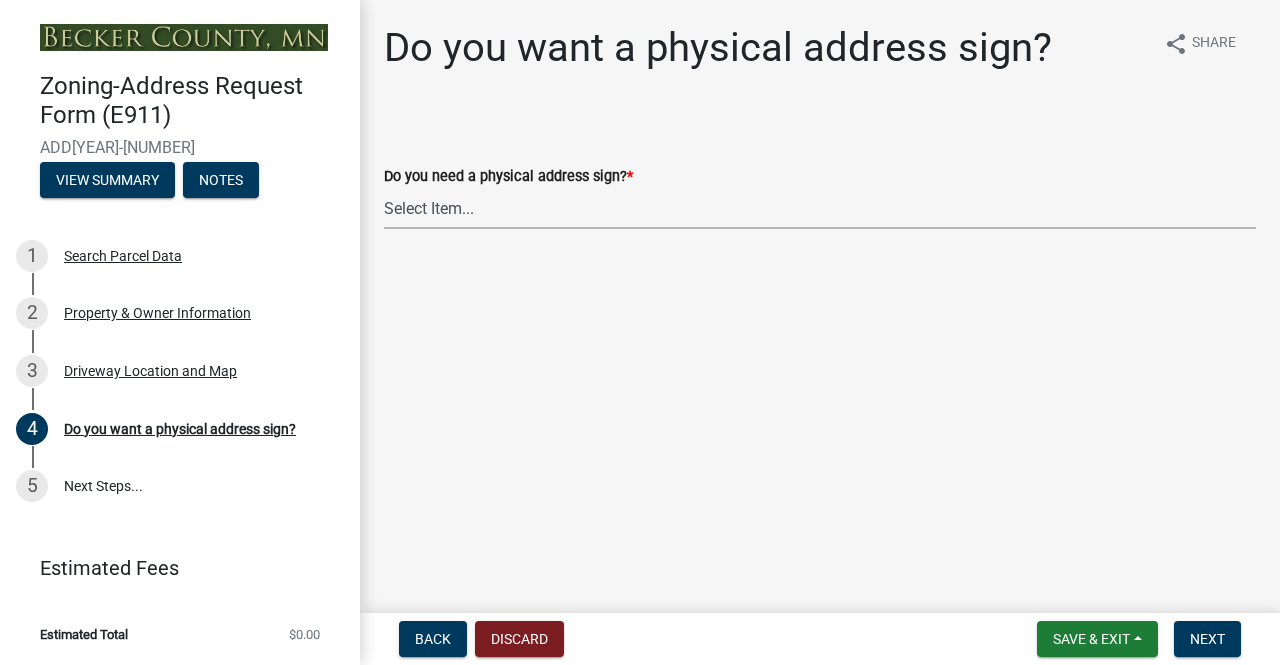 click on "Select Item...   No sign needed.  Please just email me my new address.   Yes, I need a sign made.   No sign needed.  I am ordering a mailbox support or a post." at bounding box center (820, 208) 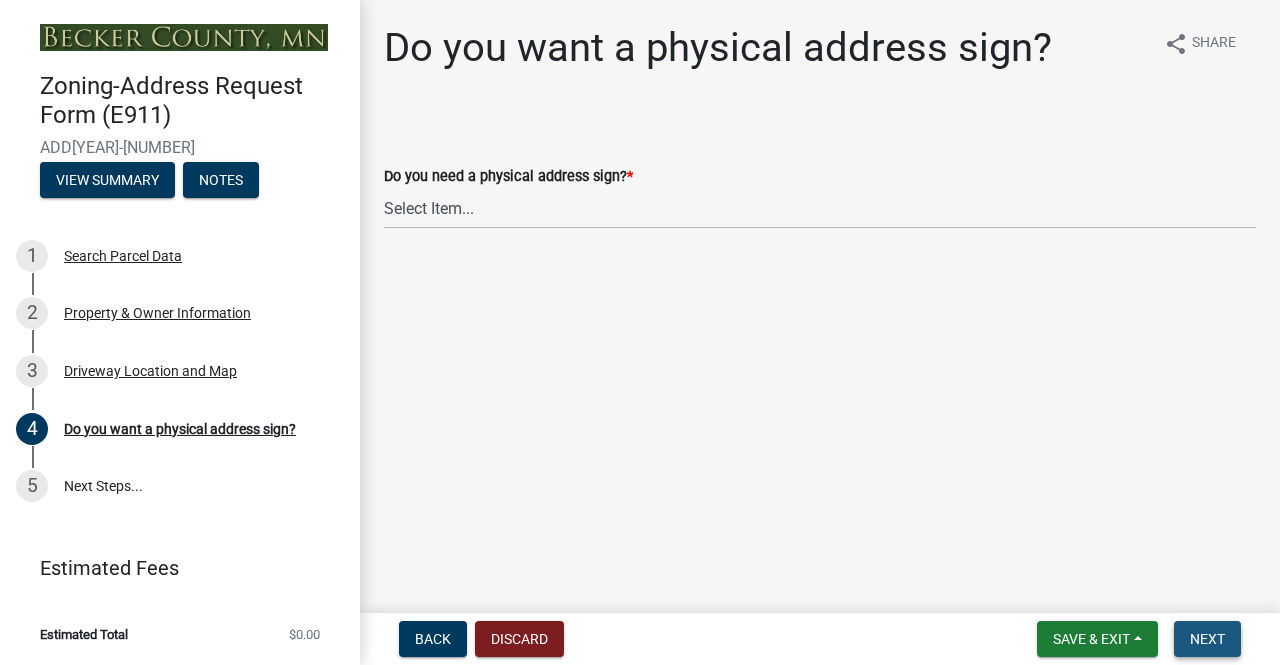 click on "Next" at bounding box center [1207, 639] 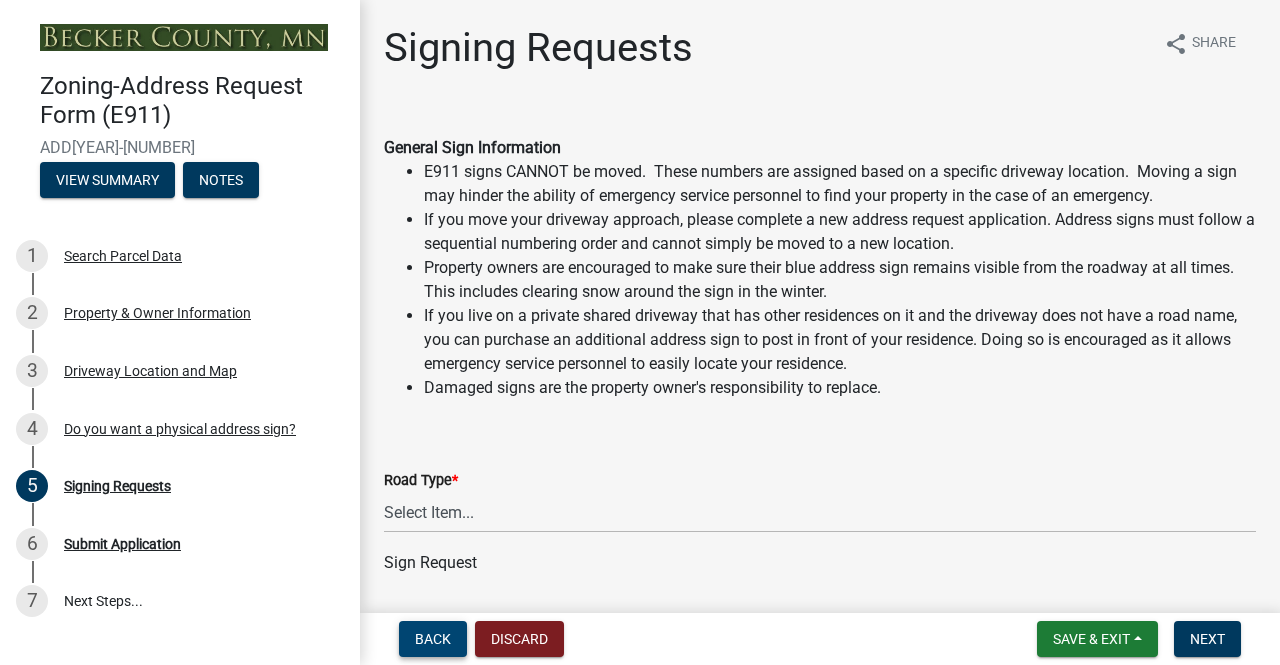 click on "Back" at bounding box center (433, 639) 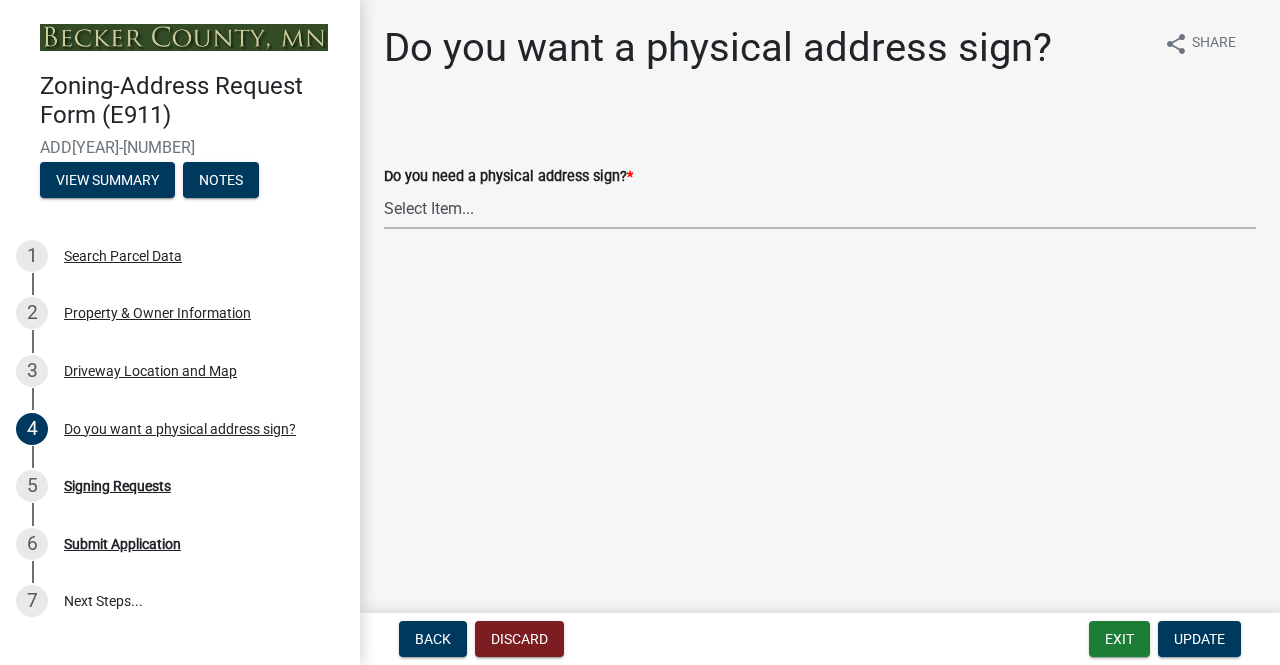 click on "Select Item...   No sign needed.  Please just email me my new address.   Yes, I need a sign made.   No sign needed.  I am ordering a mailbox support or a post." at bounding box center (820, 208) 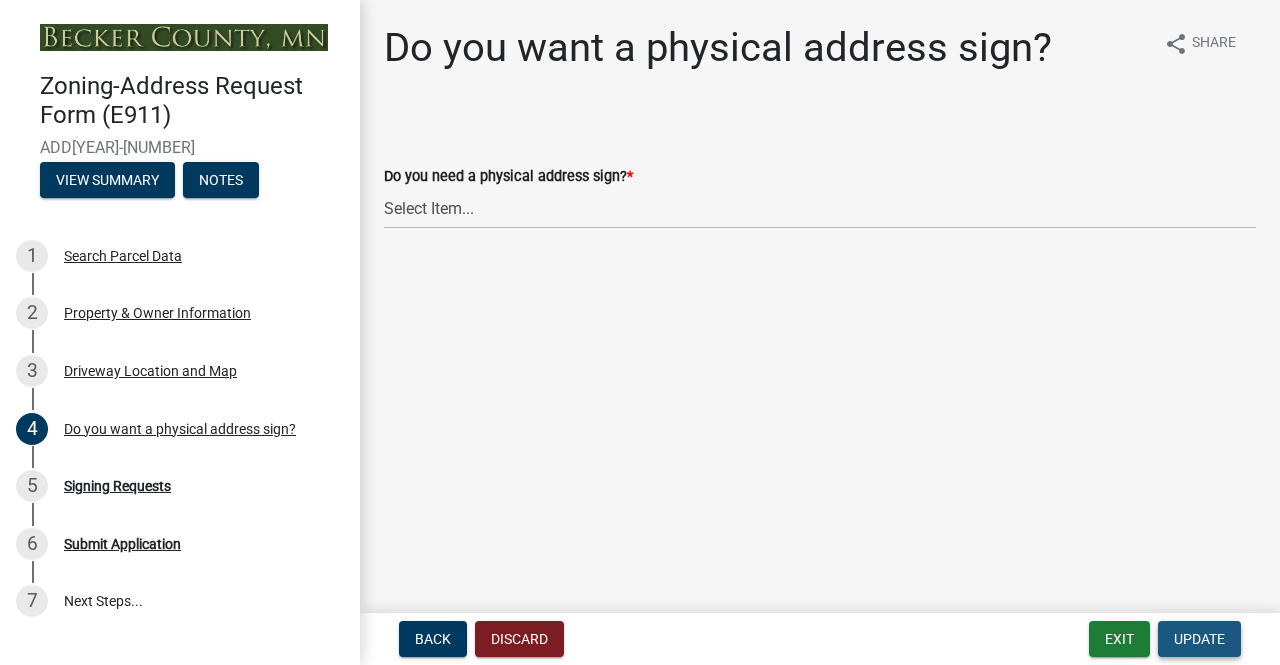 click on "Update" at bounding box center [1199, 639] 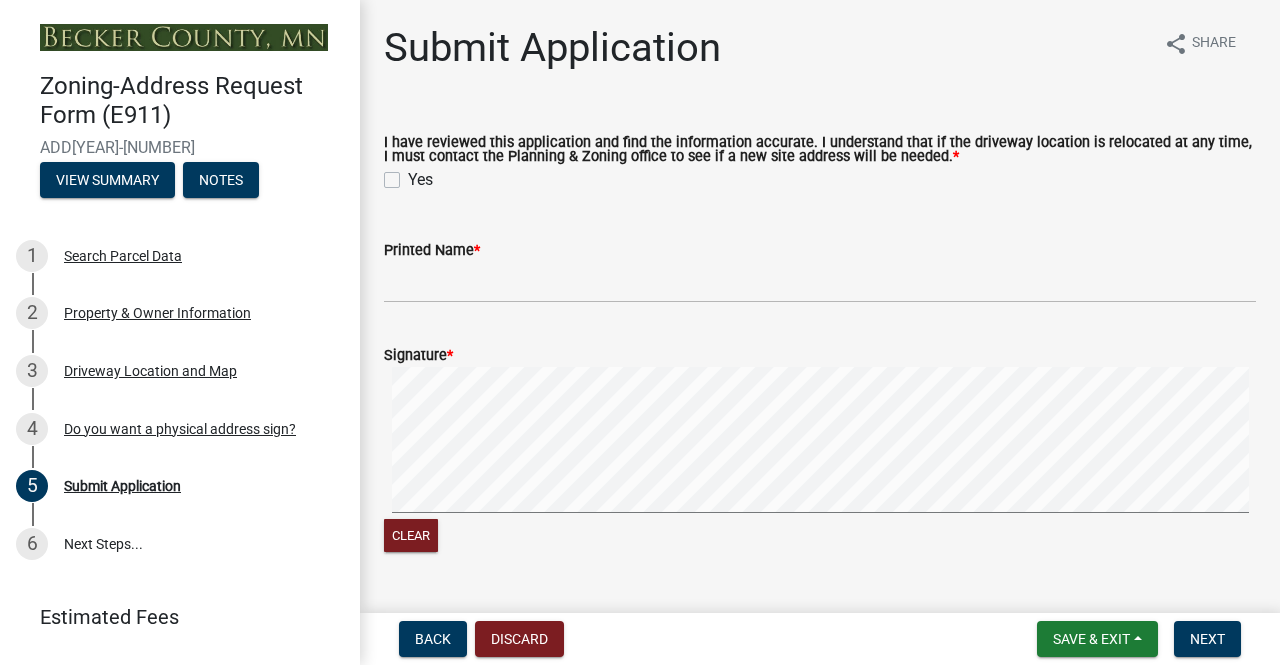 click on "Yes" 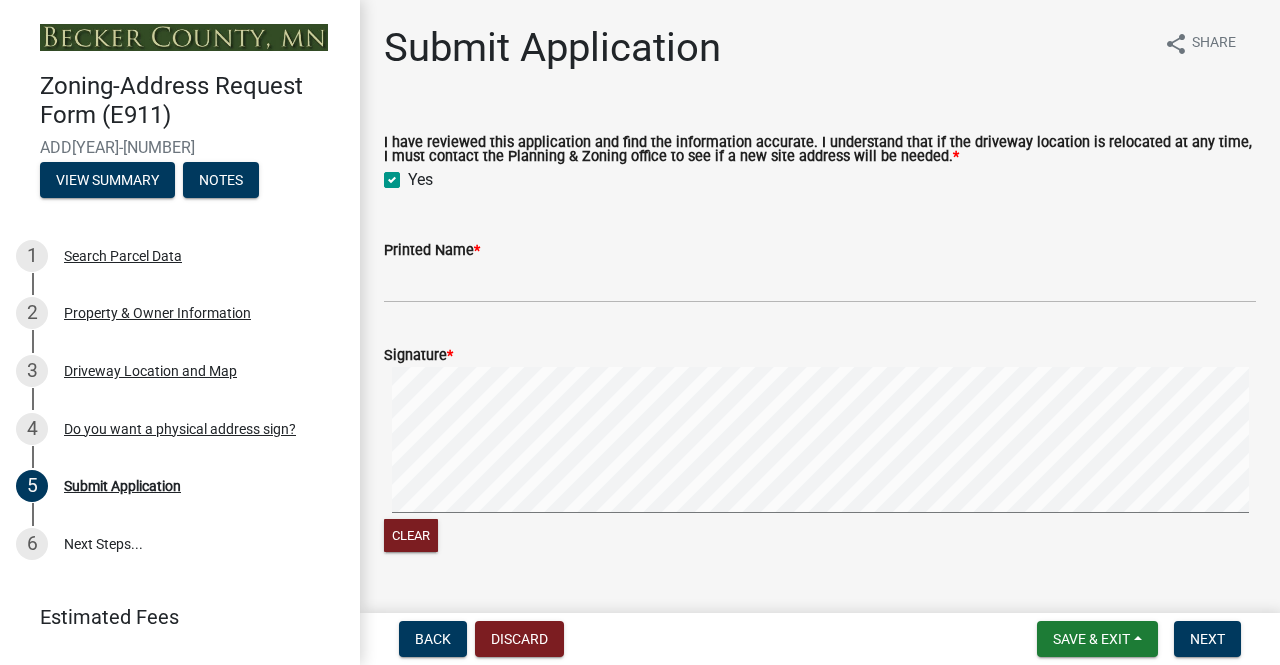 checkbox on "true" 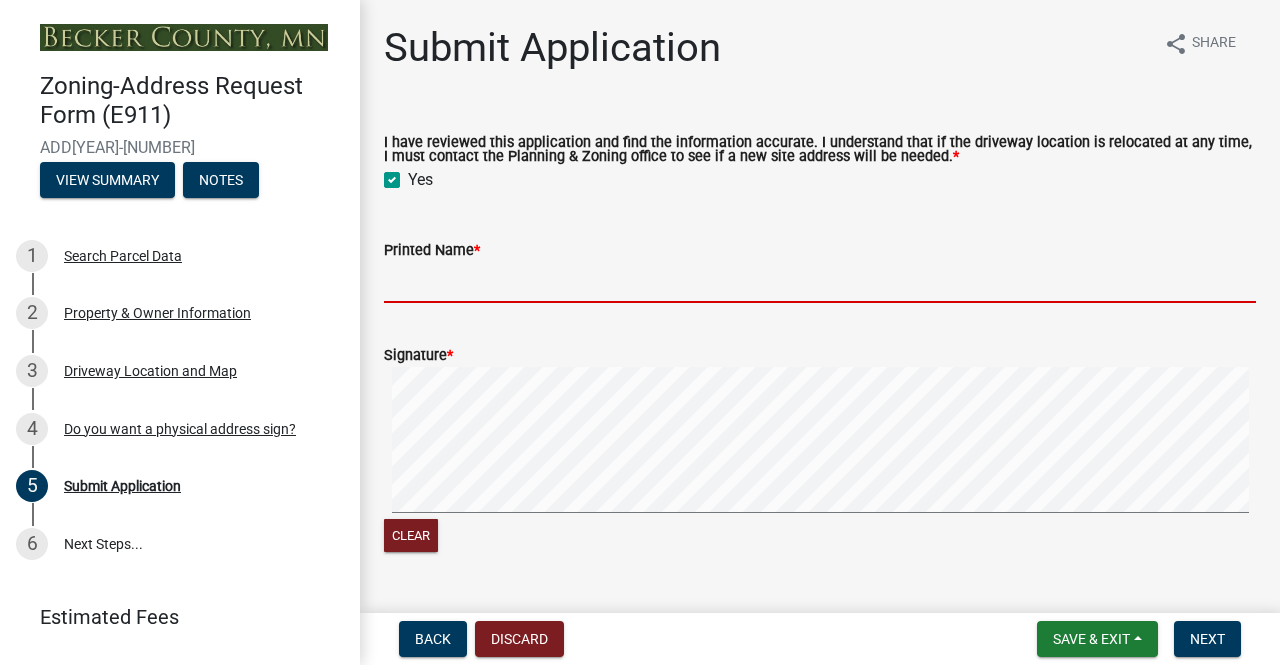 click on "Printed Name  *" at bounding box center (820, 282) 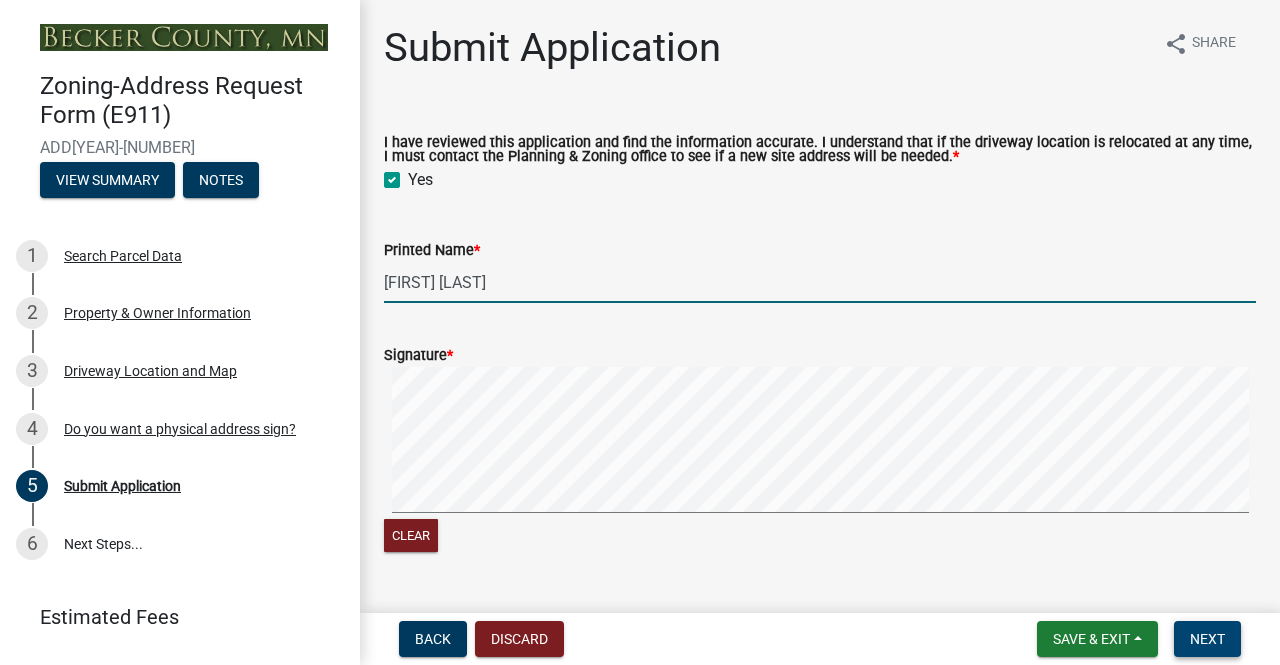 type on "[FIRST] [LAST]" 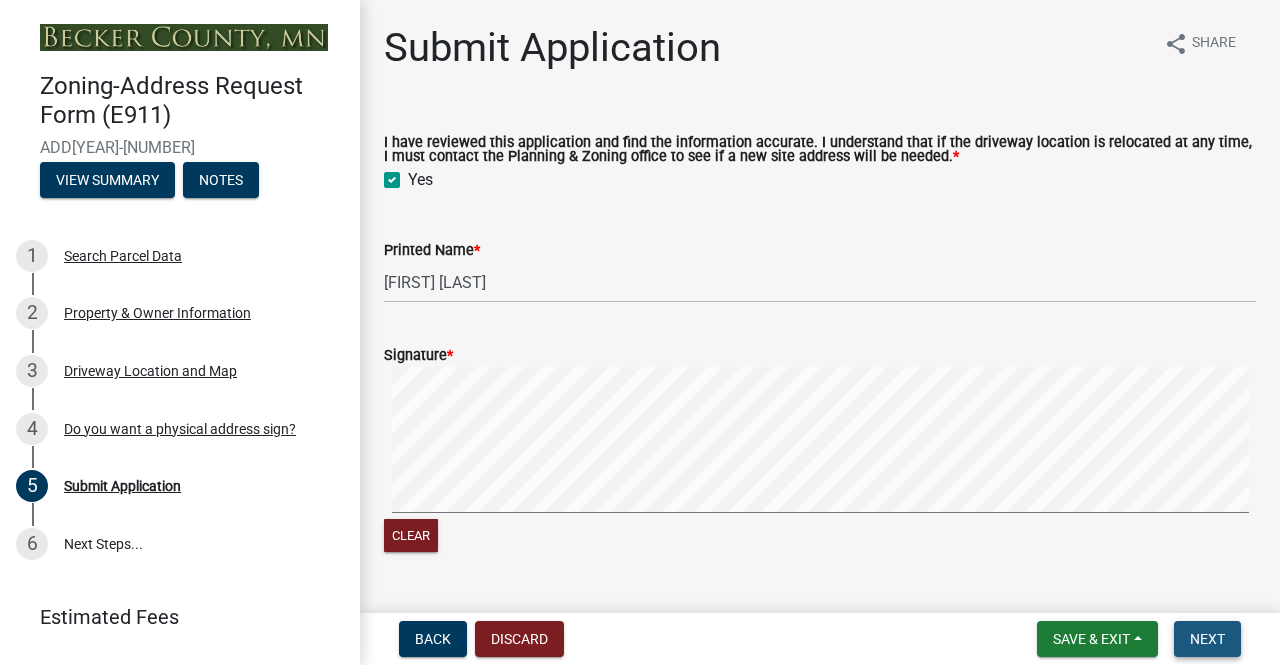 click on "Next" at bounding box center (1207, 639) 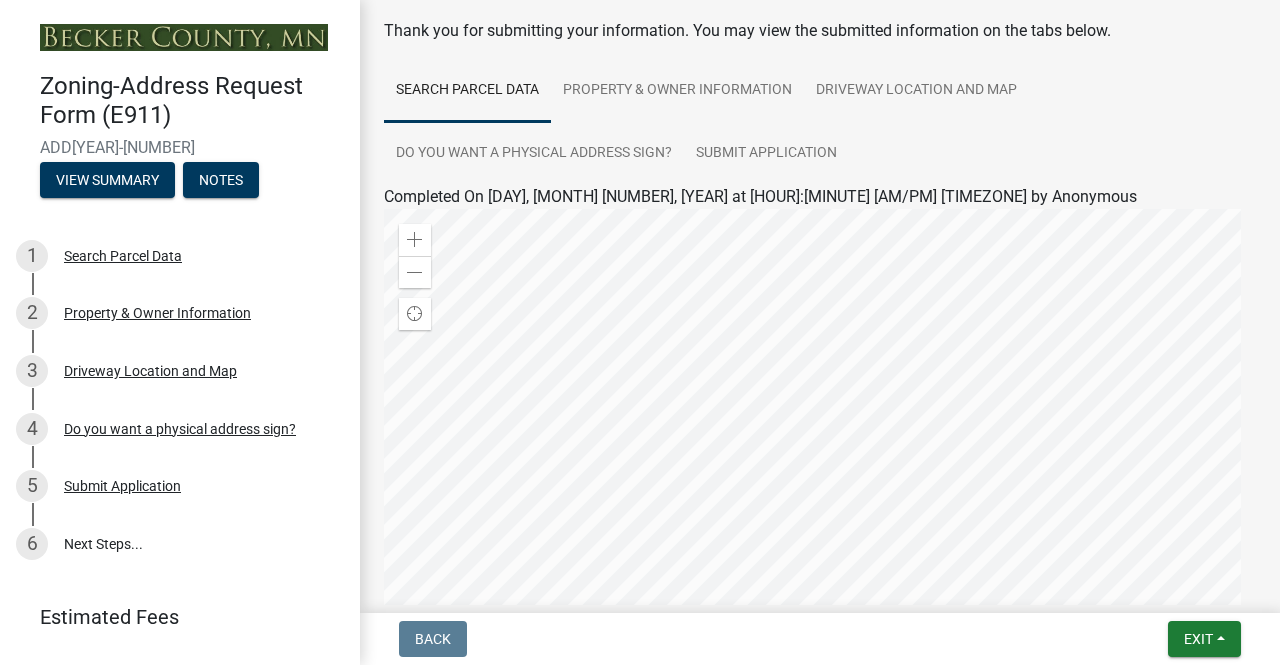 scroll, scrollTop: 110, scrollLeft: 0, axis: vertical 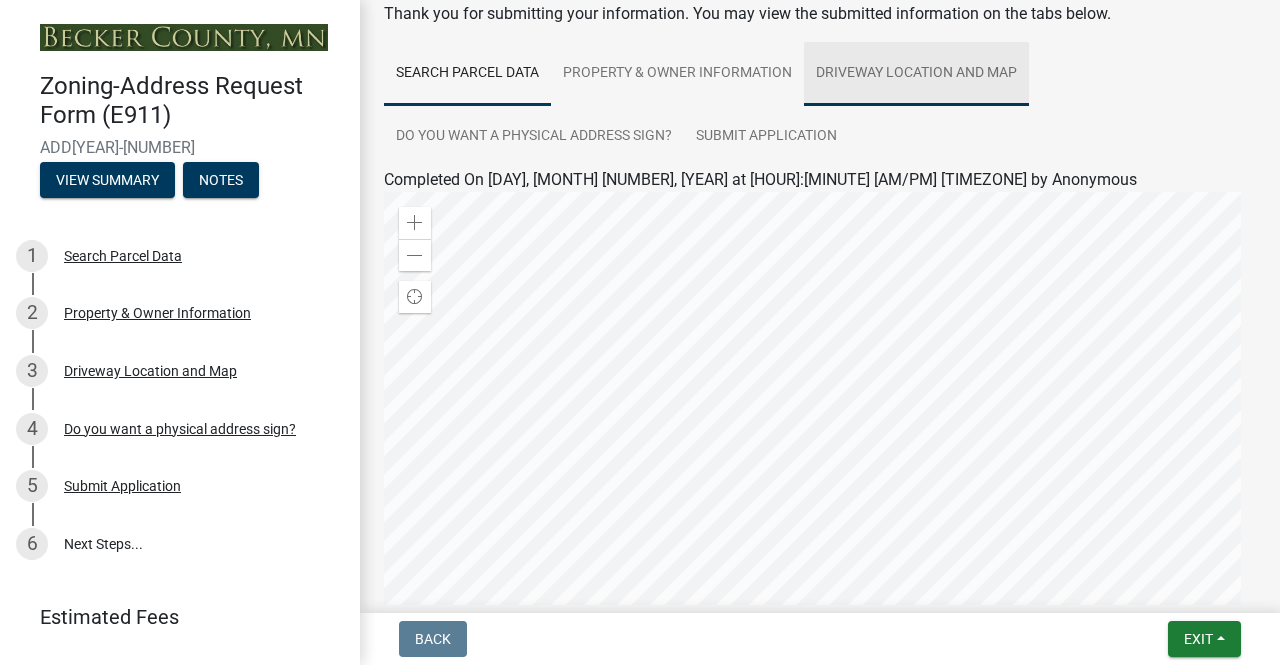 click on "Driveway Location and Map" at bounding box center (916, 74) 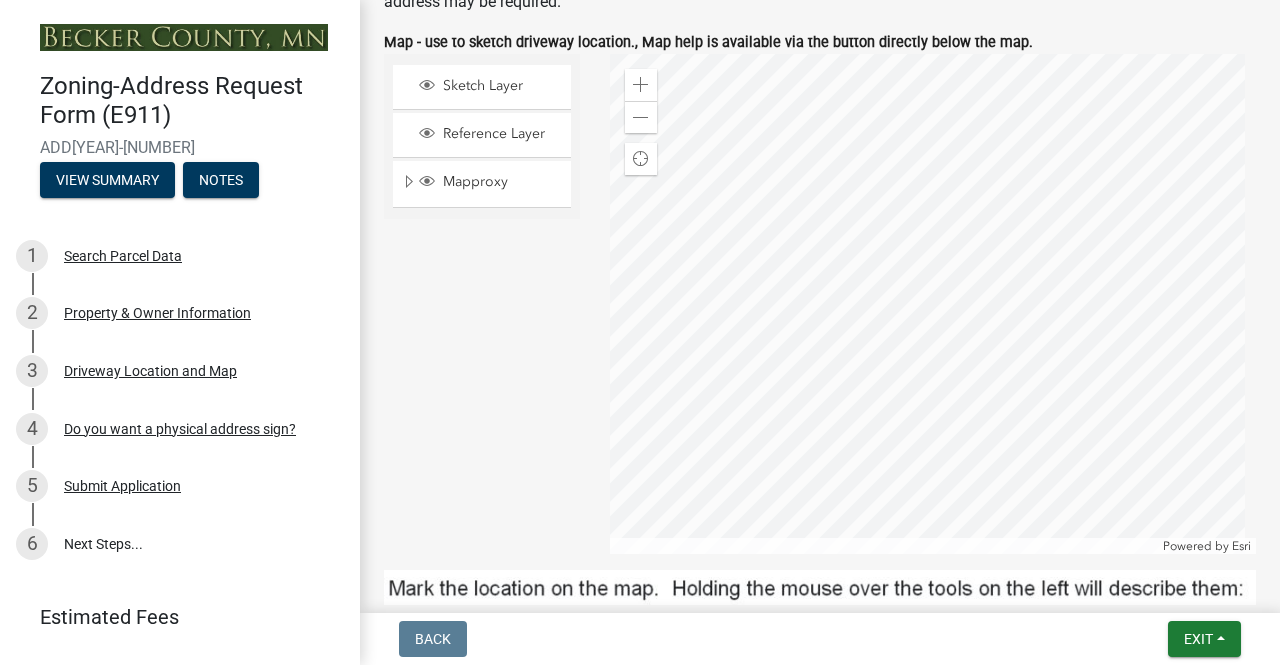 scroll, scrollTop: 474, scrollLeft: 0, axis: vertical 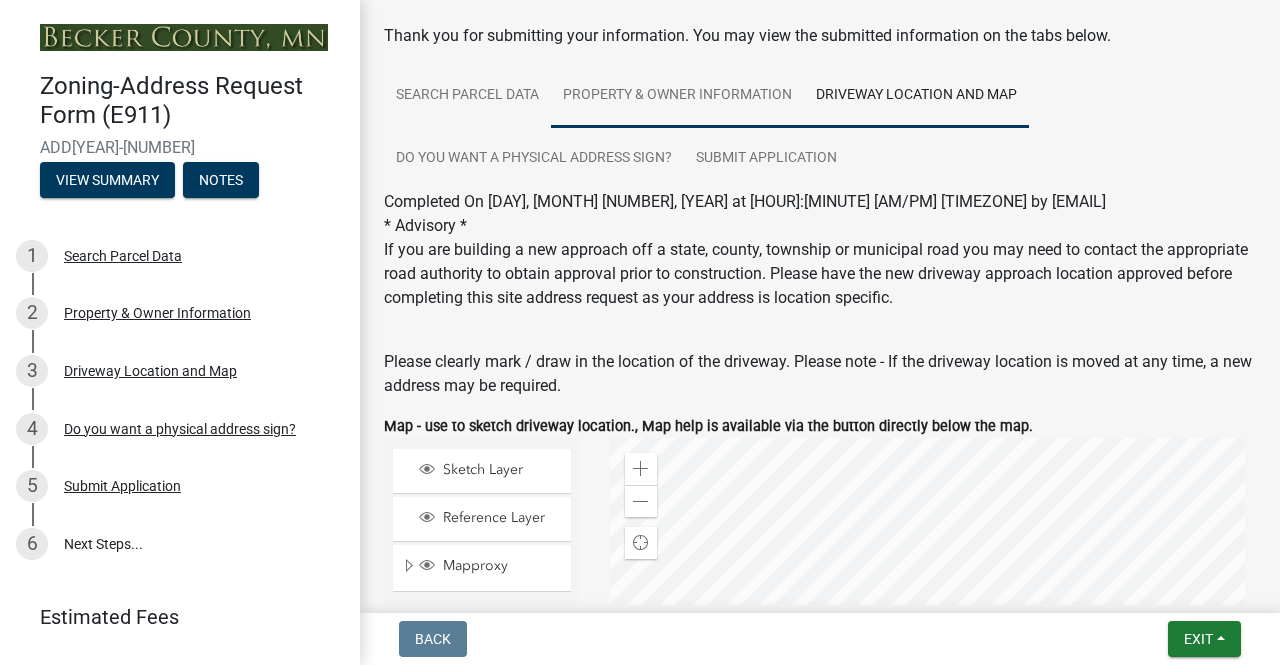 click on "Property & Owner Information" at bounding box center [677, 96] 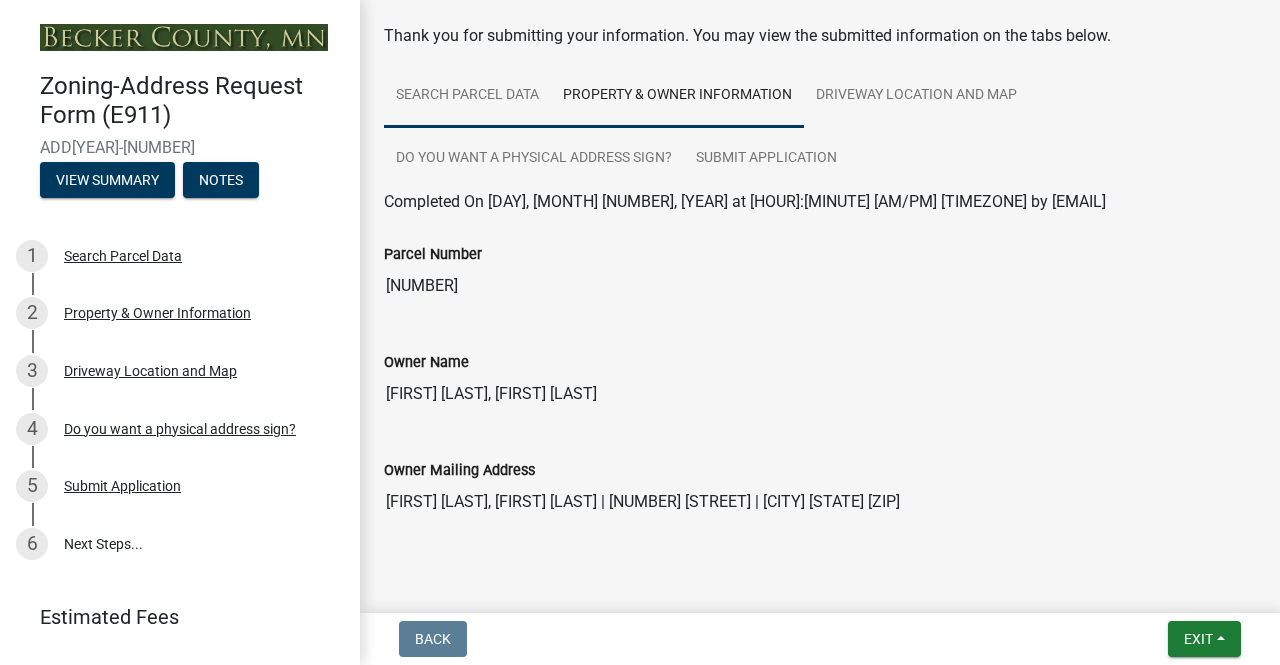 click on "Search Parcel Data" at bounding box center (467, 96) 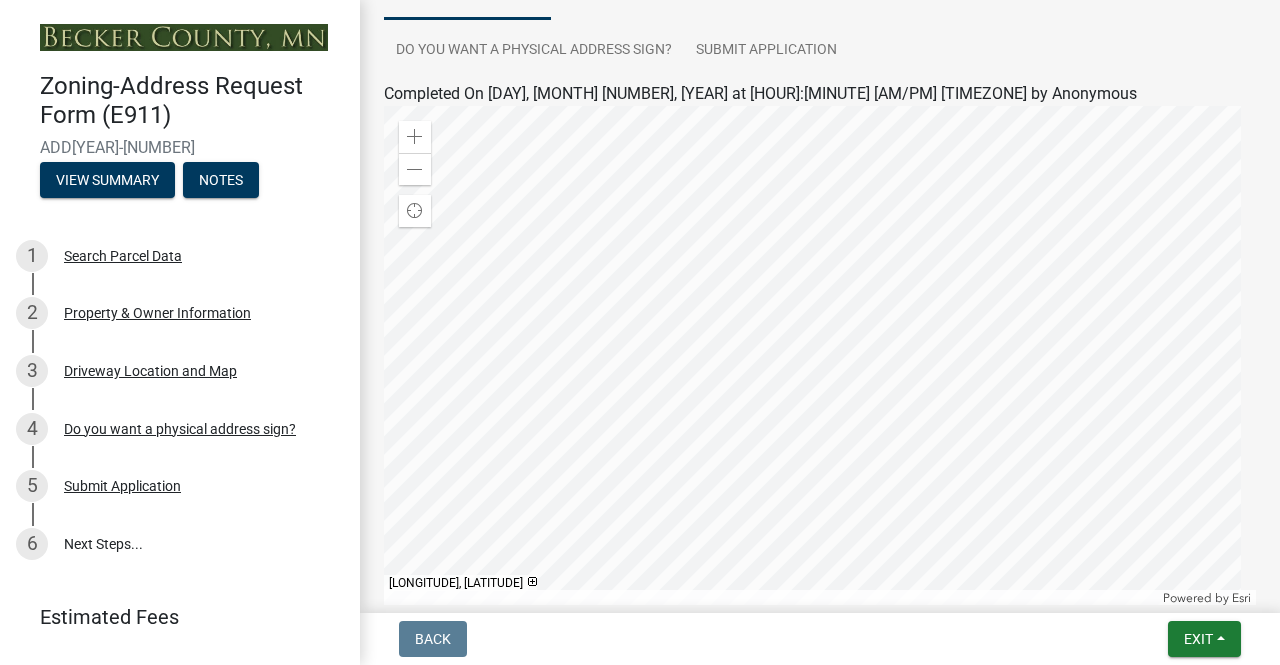 scroll, scrollTop: 228, scrollLeft: 0, axis: vertical 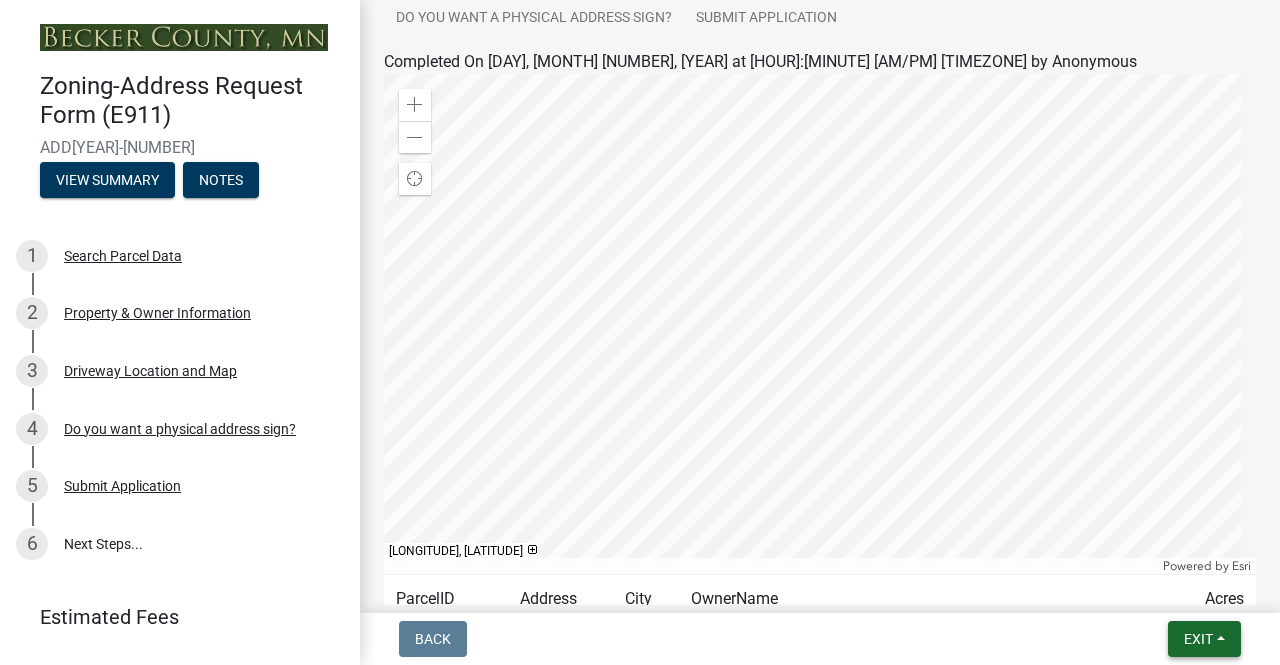 click on "Exit" at bounding box center [1198, 639] 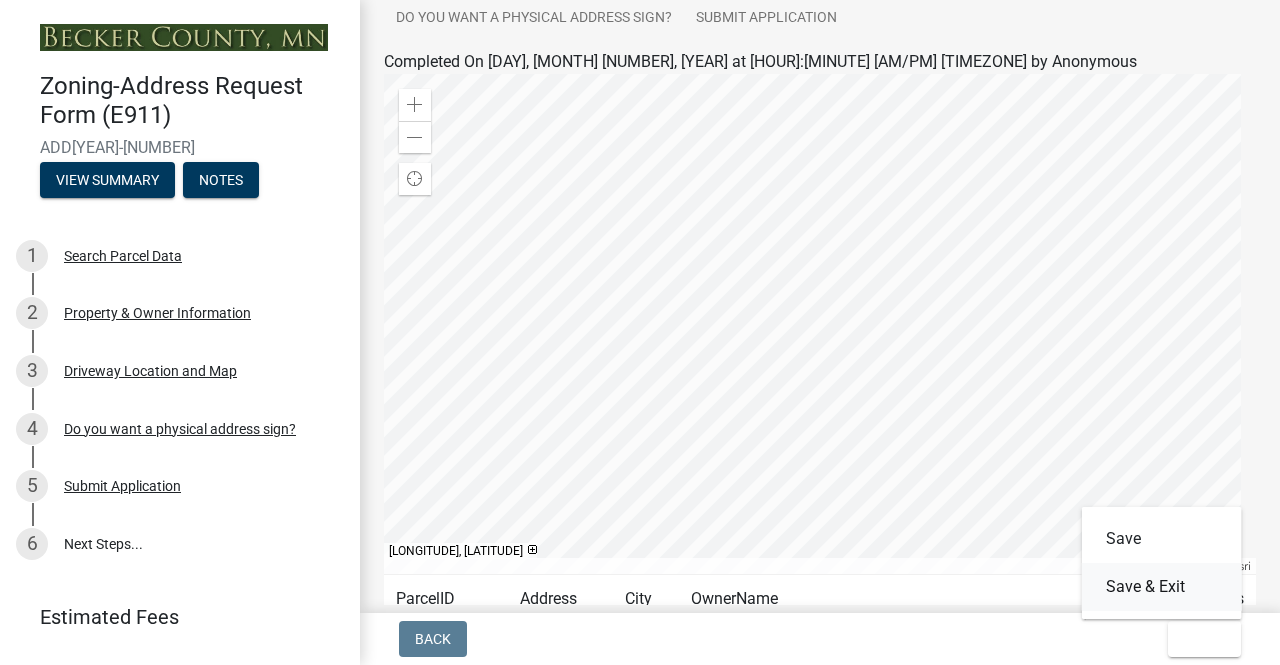 click on "Save & Exit" at bounding box center [1162, 587] 